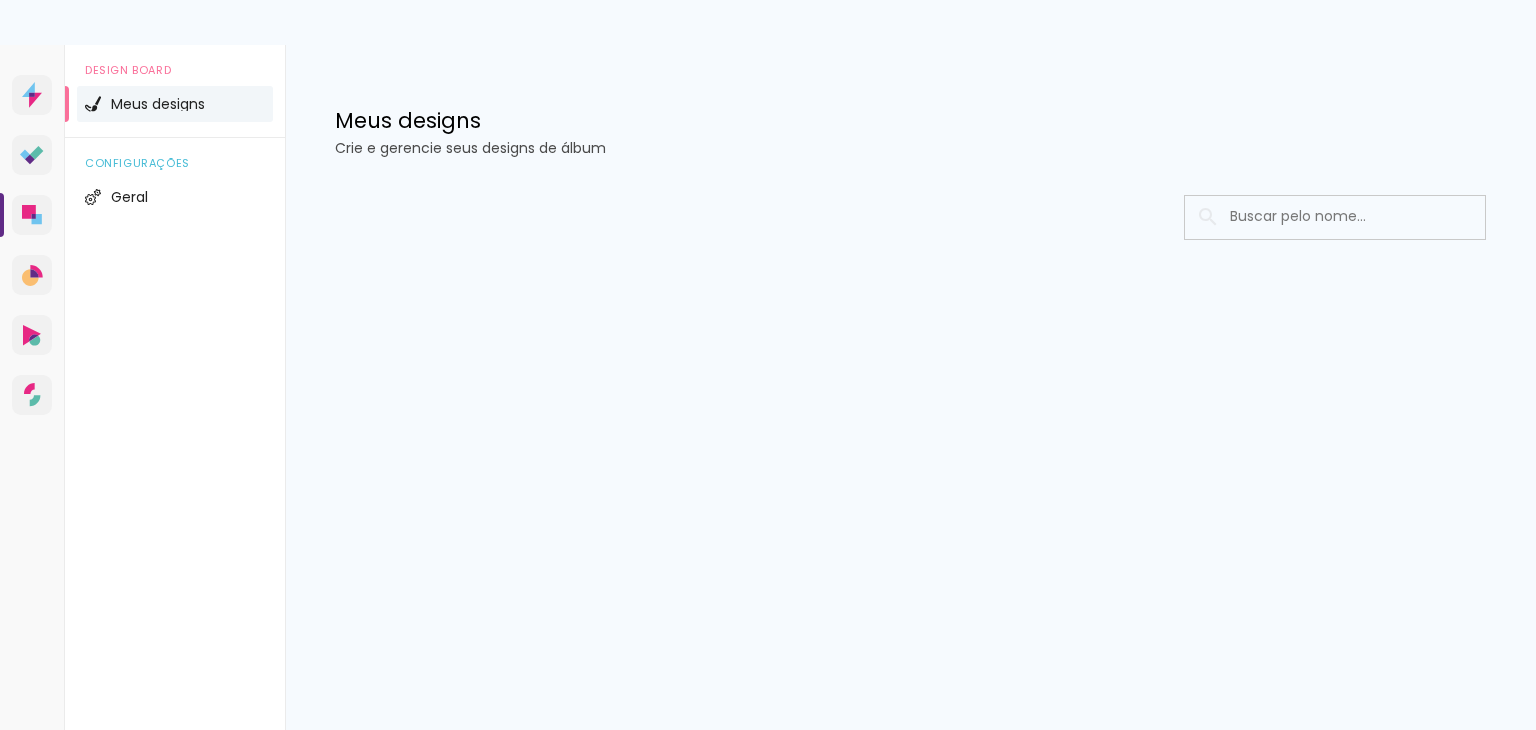 scroll, scrollTop: 0, scrollLeft: 0, axis: both 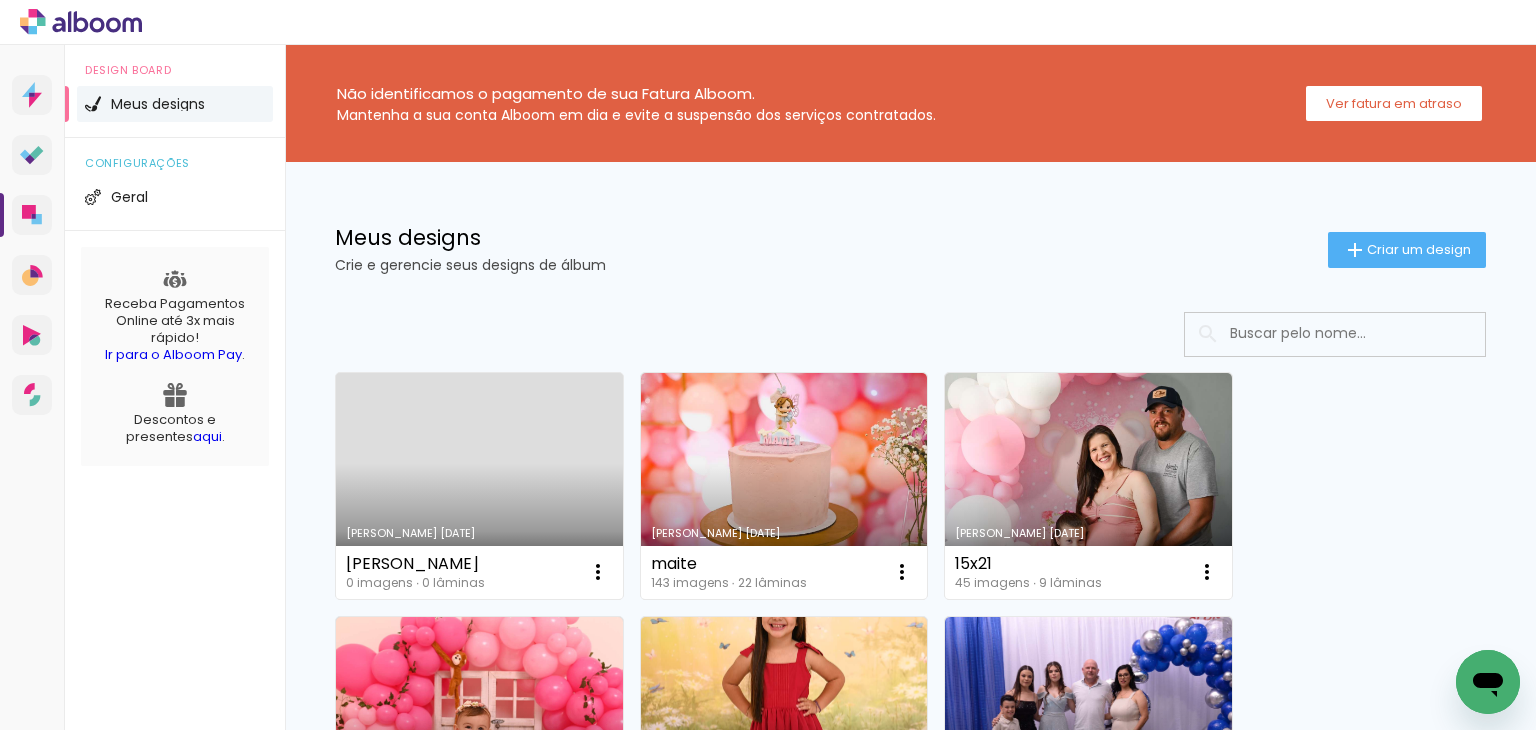 click on "[PERSON_NAME] [DATE]" at bounding box center [479, 486] 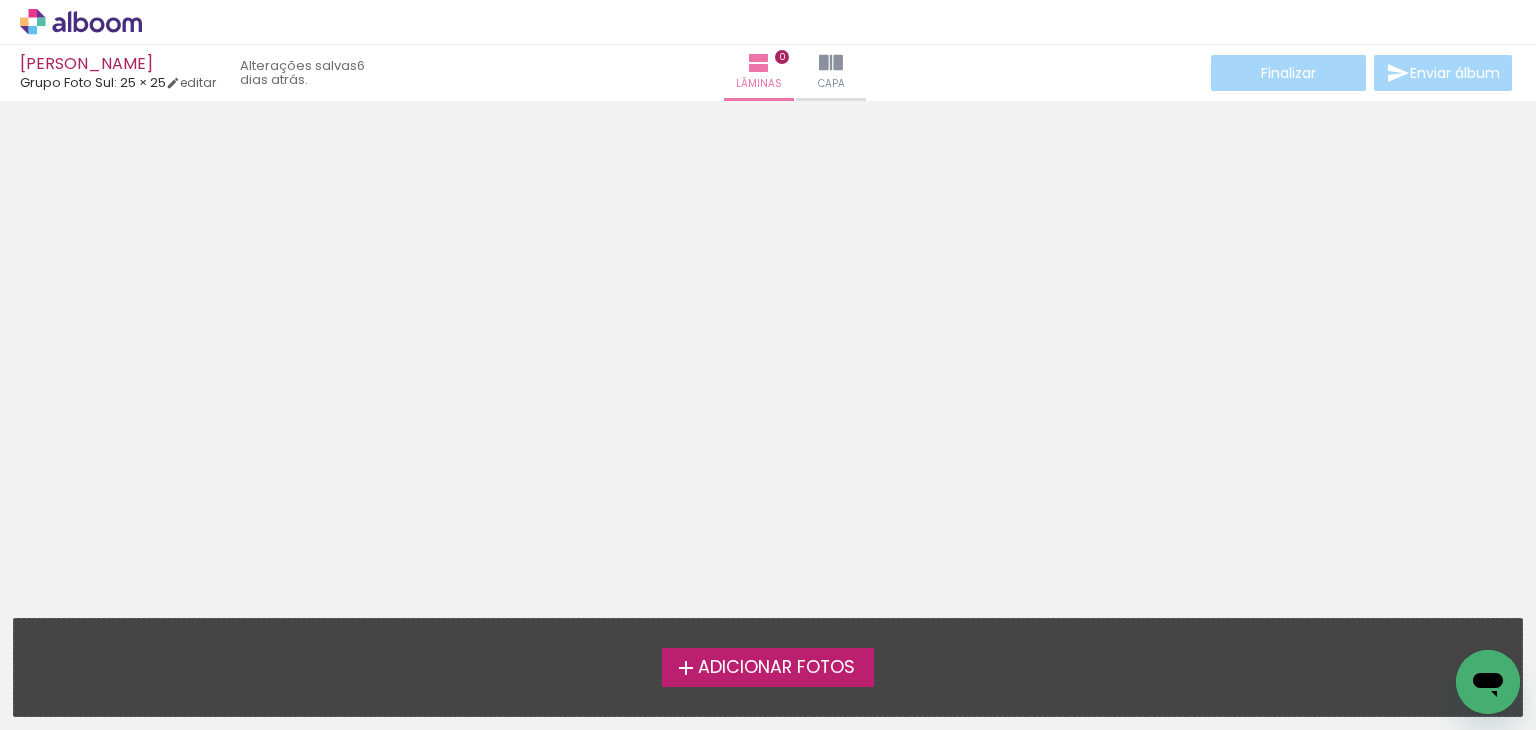 click on "Adicionar Fotos" at bounding box center (768, 667) 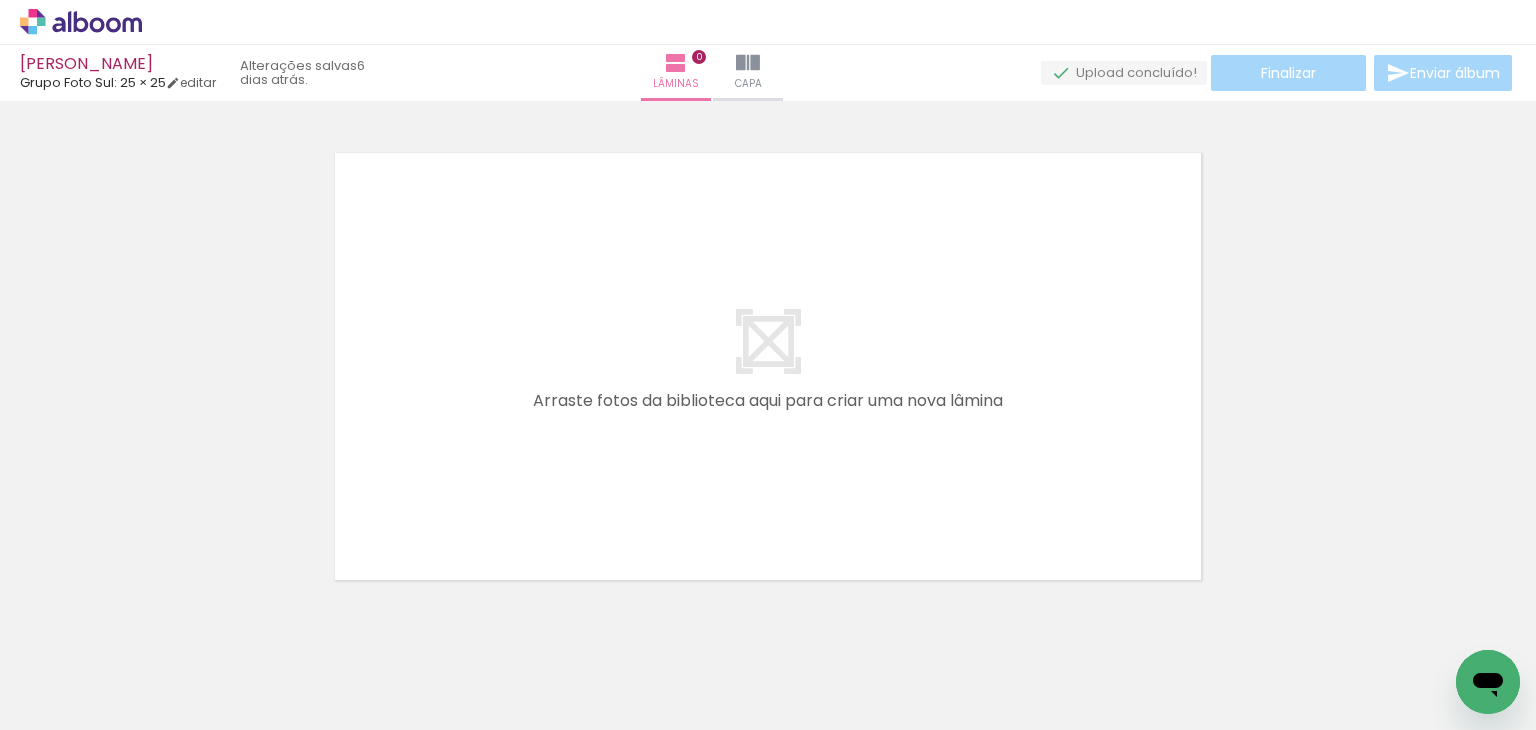 scroll, scrollTop: 25, scrollLeft: 0, axis: vertical 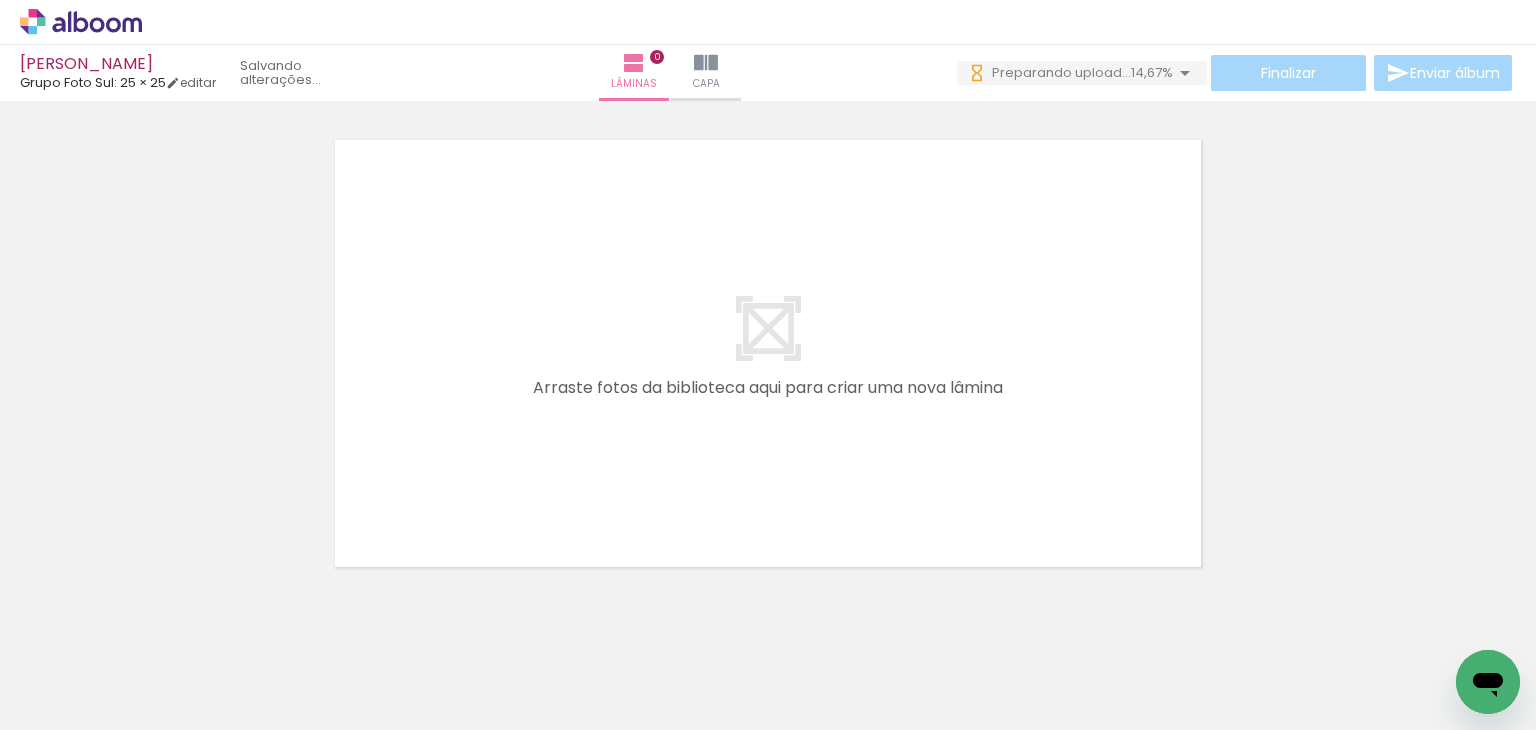 click at bounding box center [768, 328] 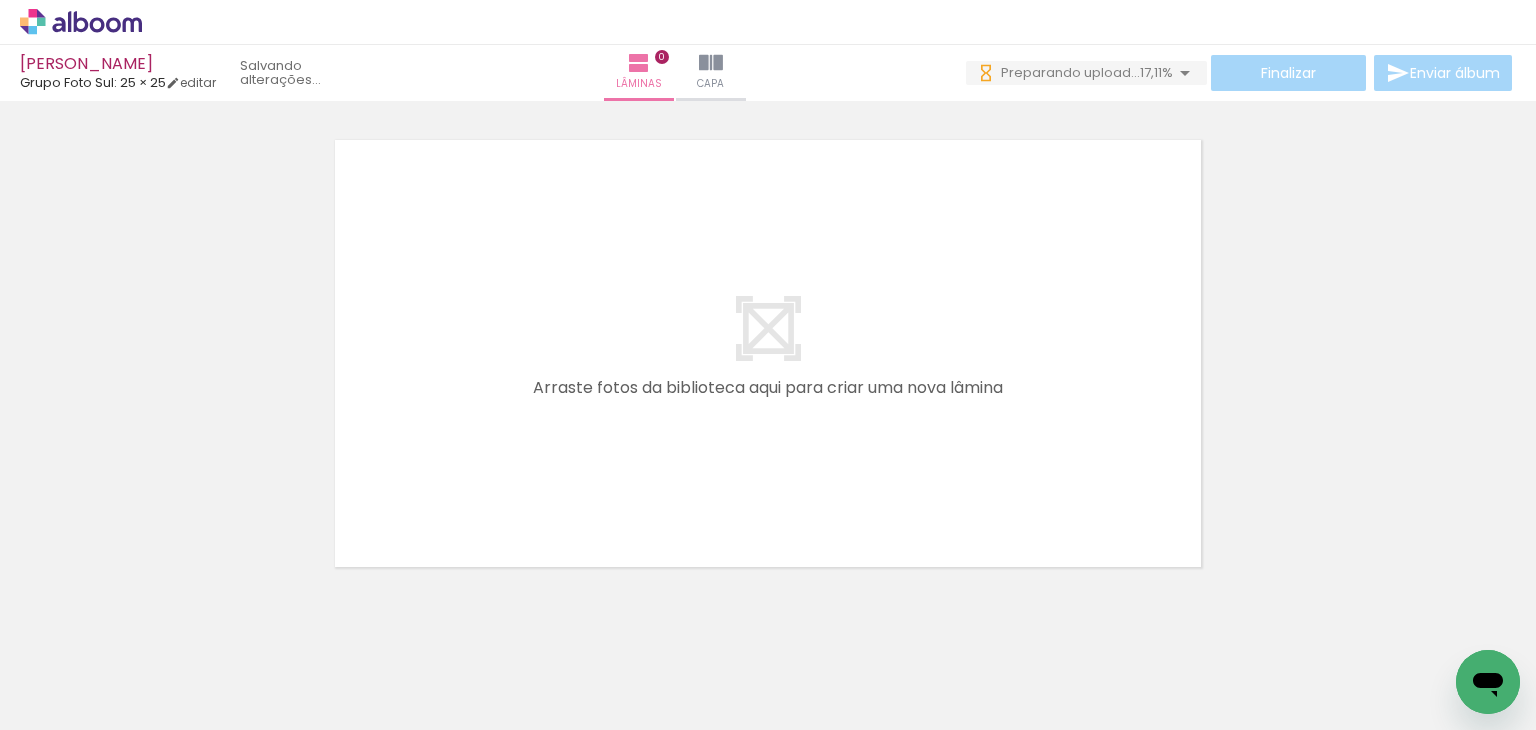 scroll, scrollTop: 0, scrollLeft: 0, axis: both 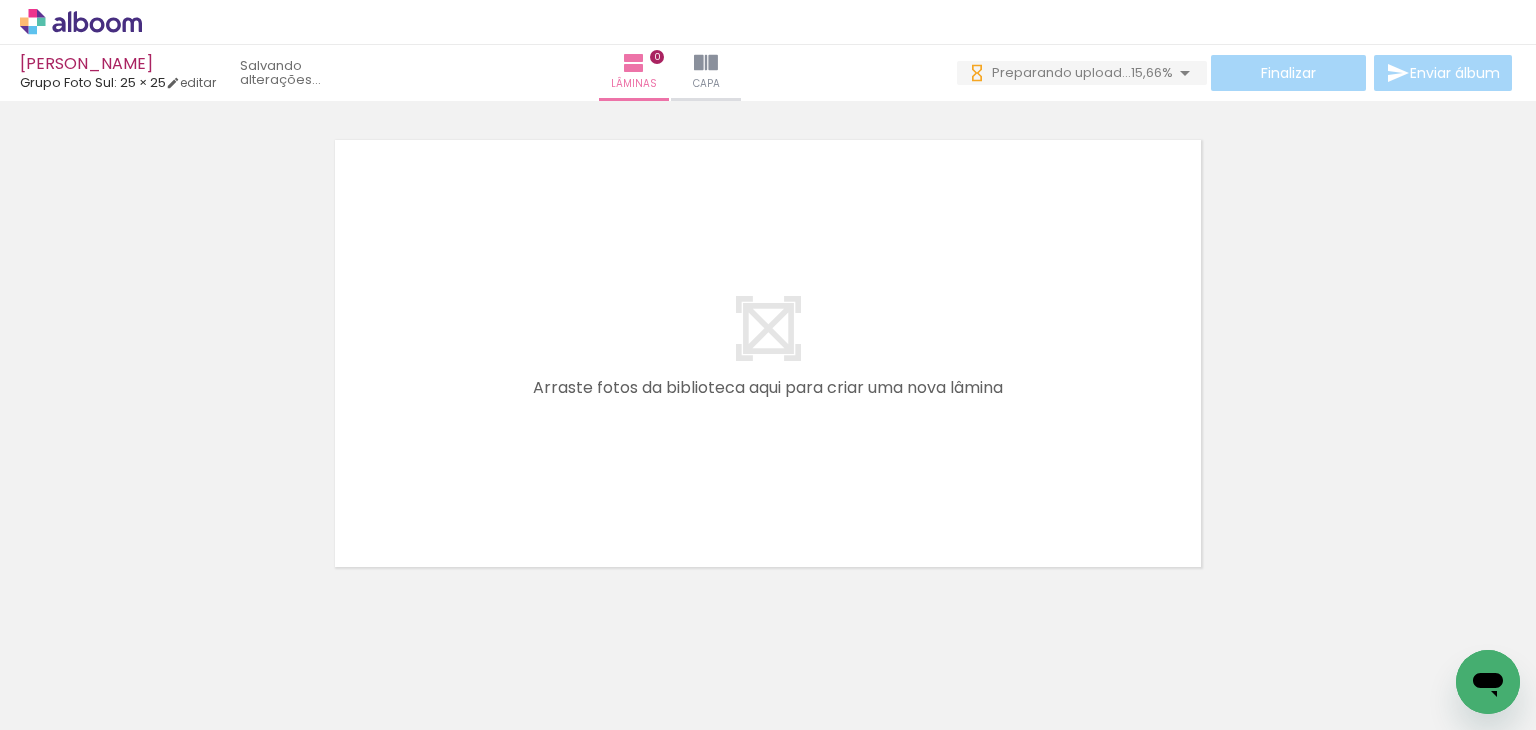 drag, startPoint x: 140, startPoint y: 365, endPoint x: 163, endPoint y: 381, distance: 28.01785 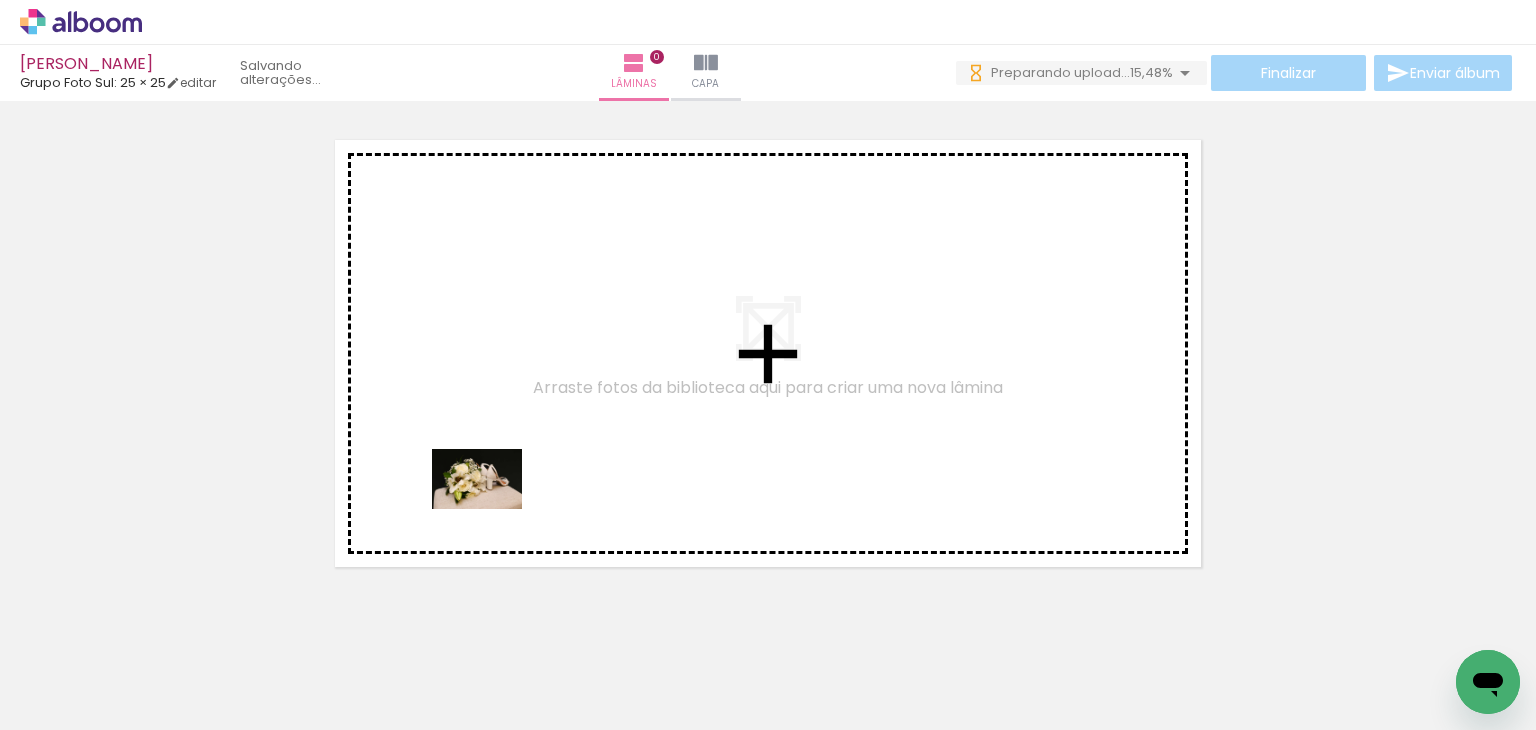 drag, startPoint x: 438, startPoint y: 668, endPoint x: 492, endPoint y: 509, distance: 167.91962 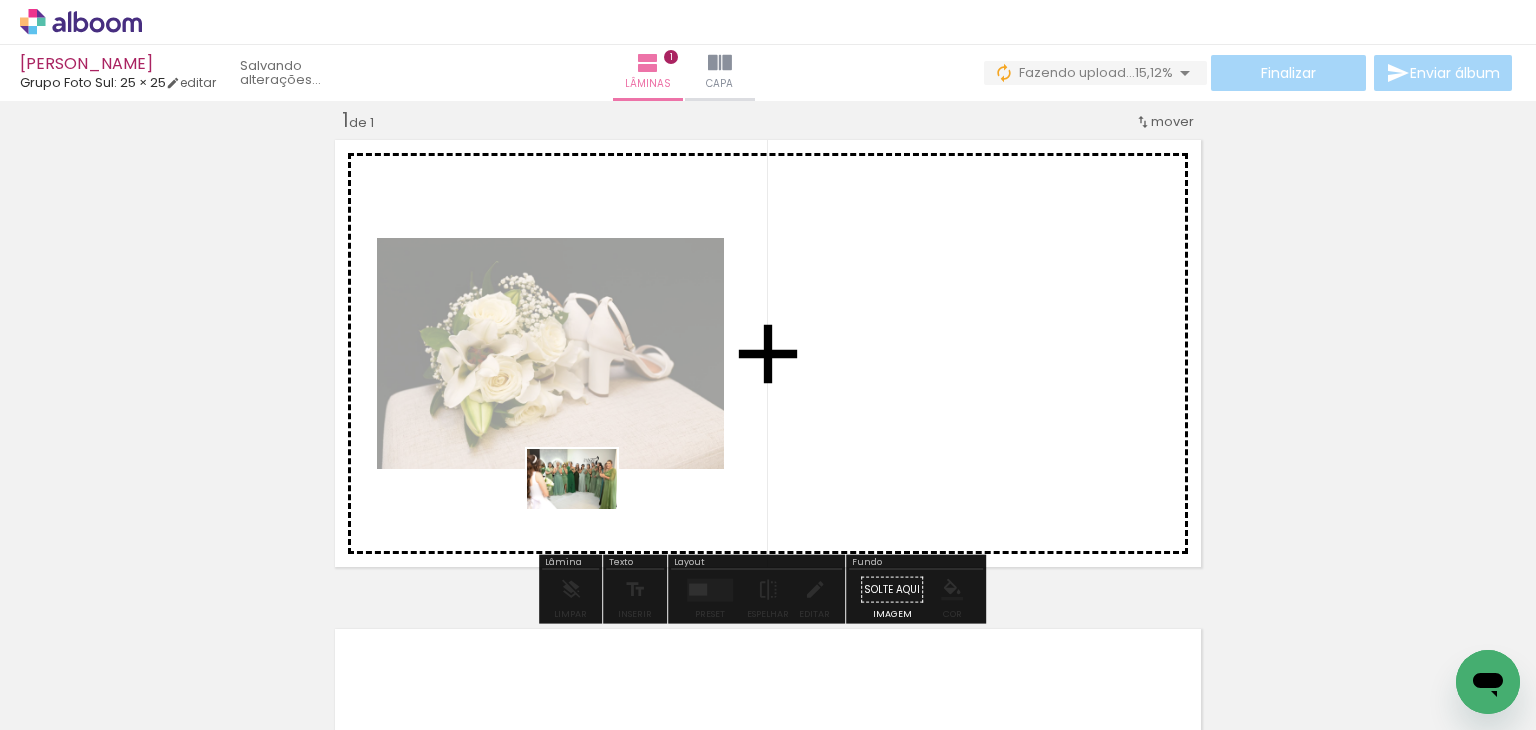 drag, startPoint x: 540, startPoint y: 673, endPoint x: 621, endPoint y: 569, distance: 131.82185 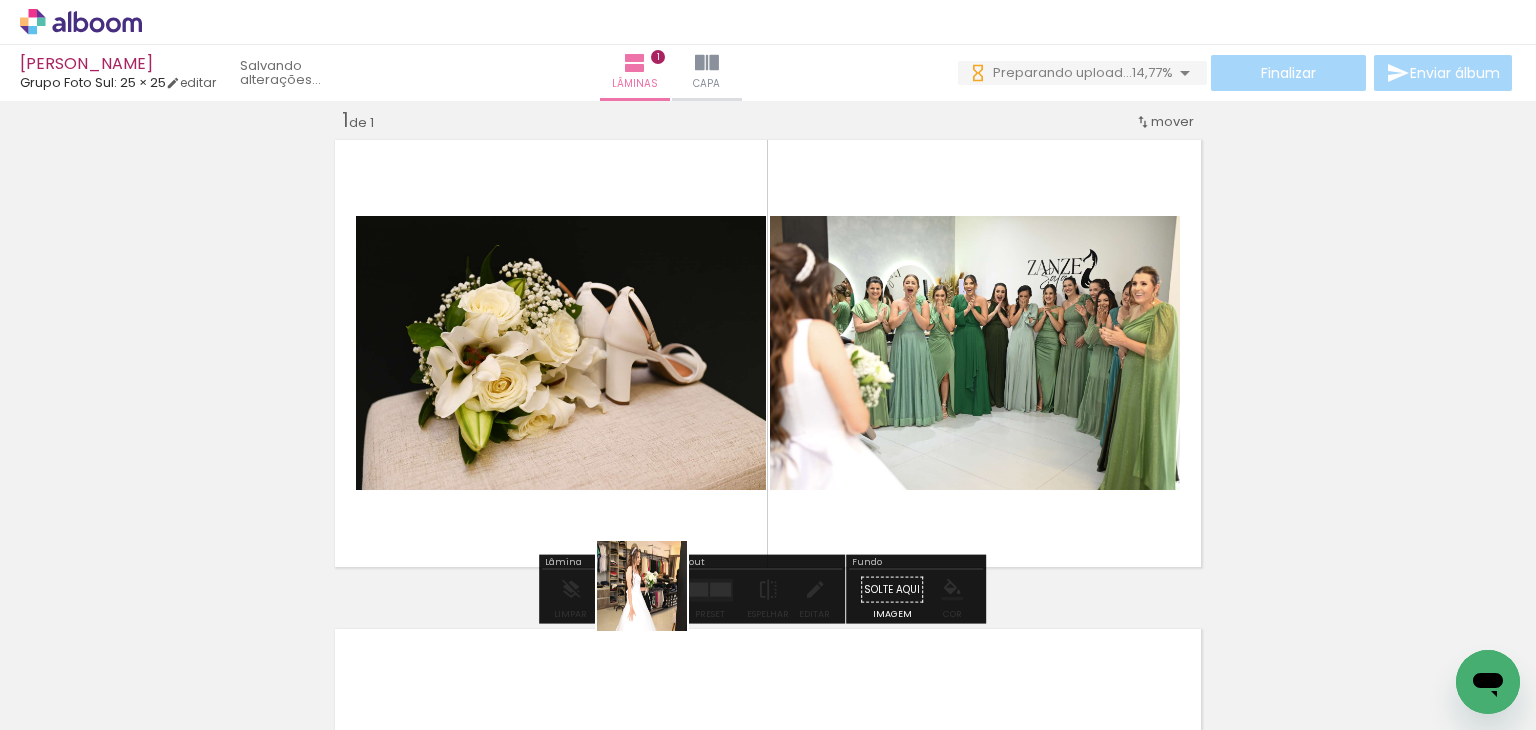 drag, startPoint x: 660, startPoint y: 634, endPoint x: 794, endPoint y: 692, distance: 146.0137 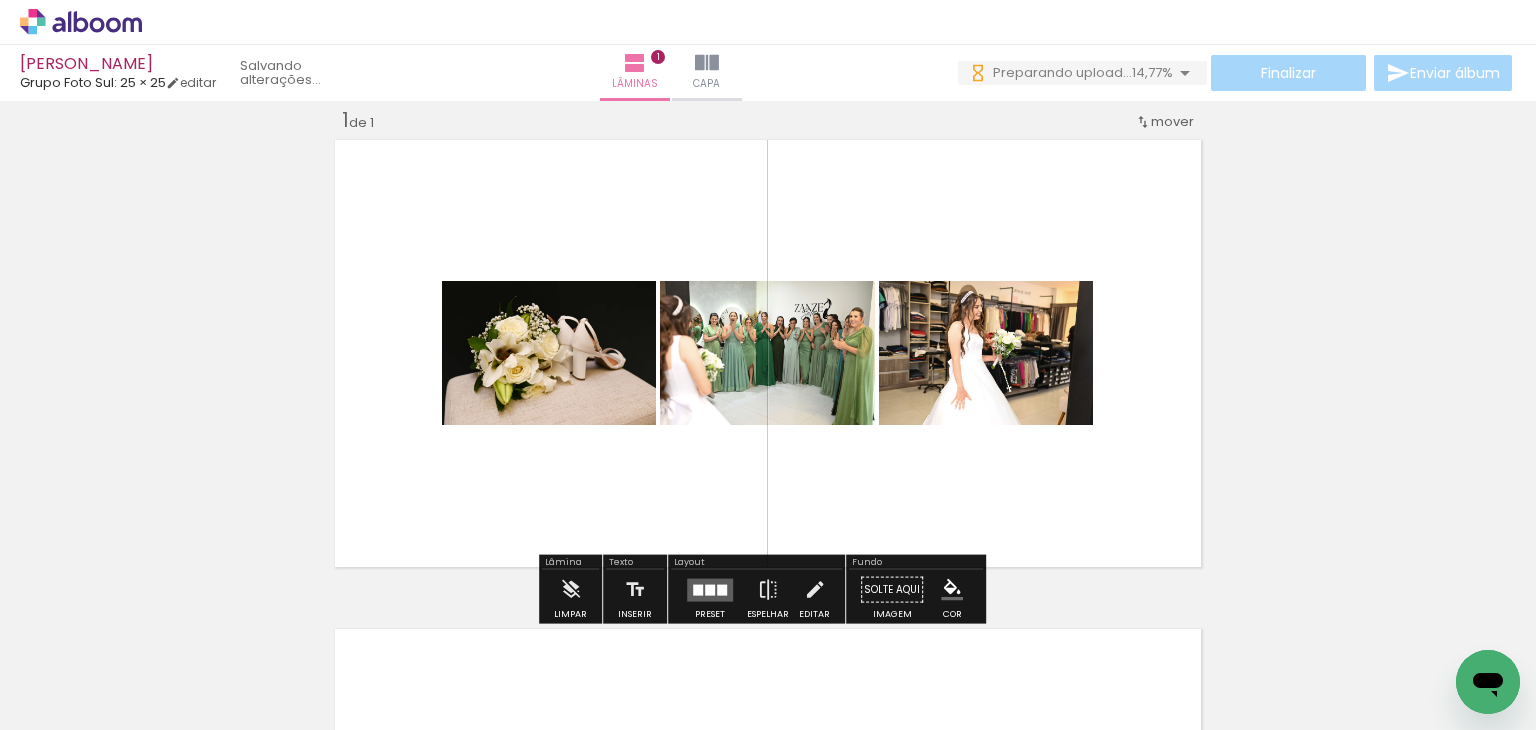 drag, startPoint x: 789, startPoint y: 679, endPoint x: 790, endPoint y: 549, distance: 130.00385 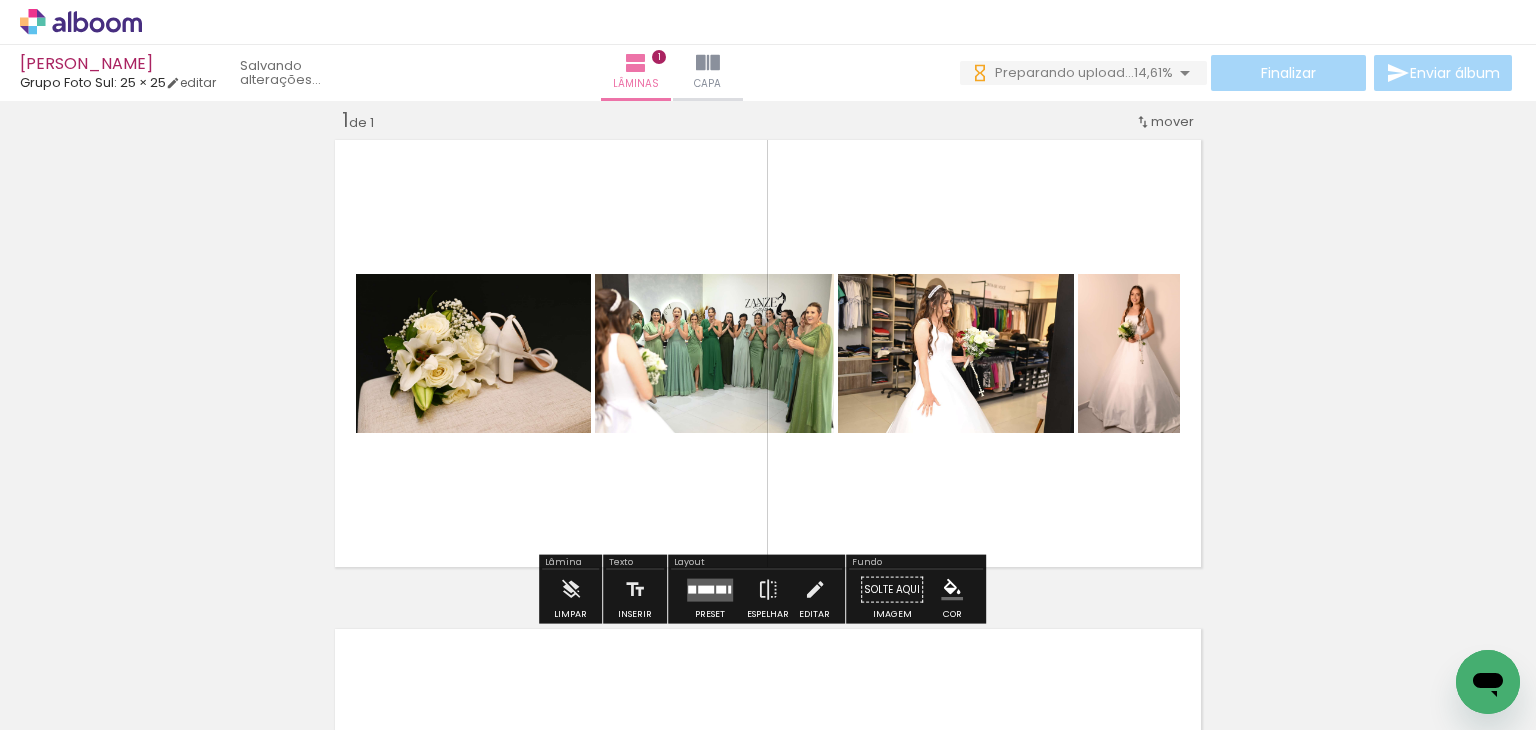 drag, startPoint x: 856, startPoint y: 609, endPoint x: 850, endPoint y: 557, distance: 52.34501 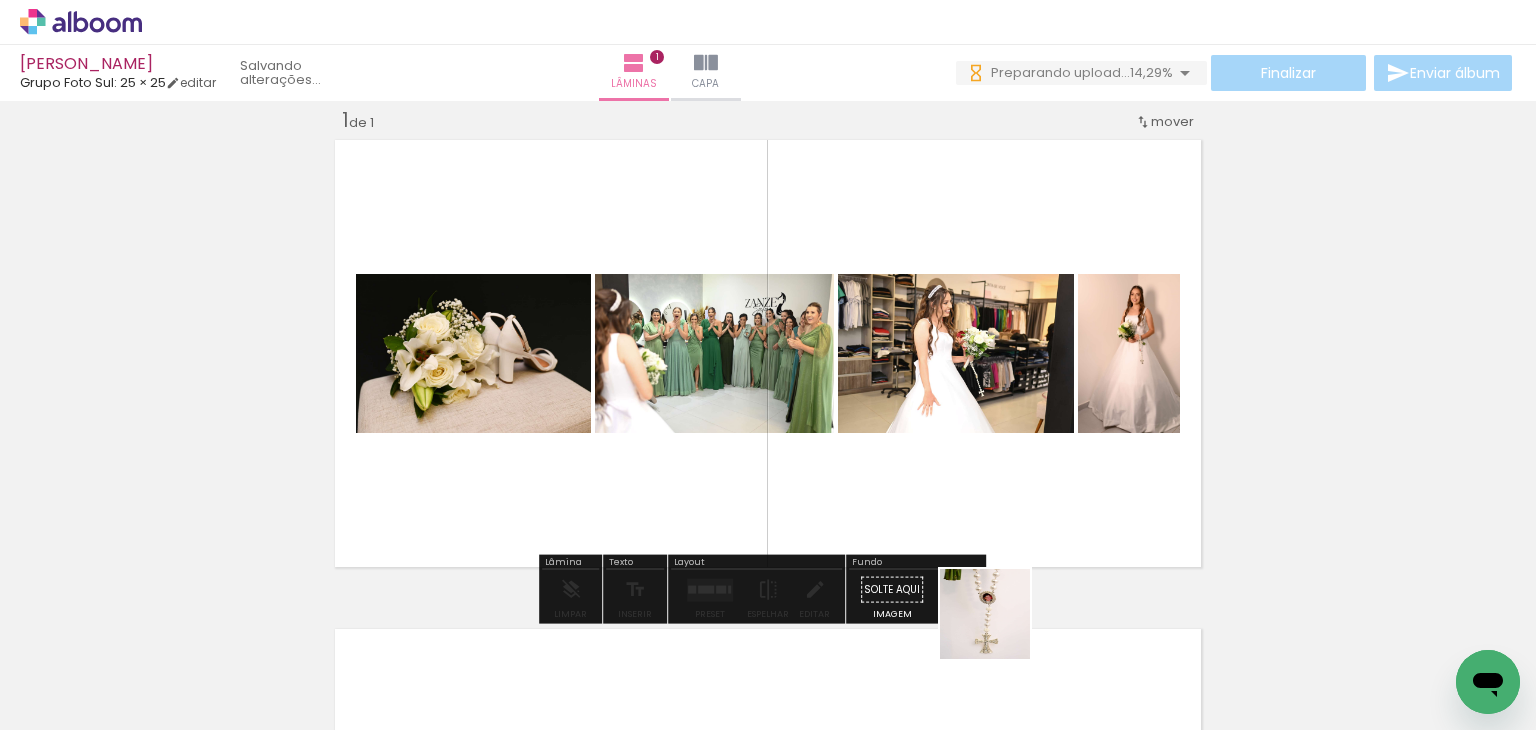 drag, startPoint x: 1012, startPoint y: 678, endPoint x: 909, endPoint y: 645, distance: 108.157295 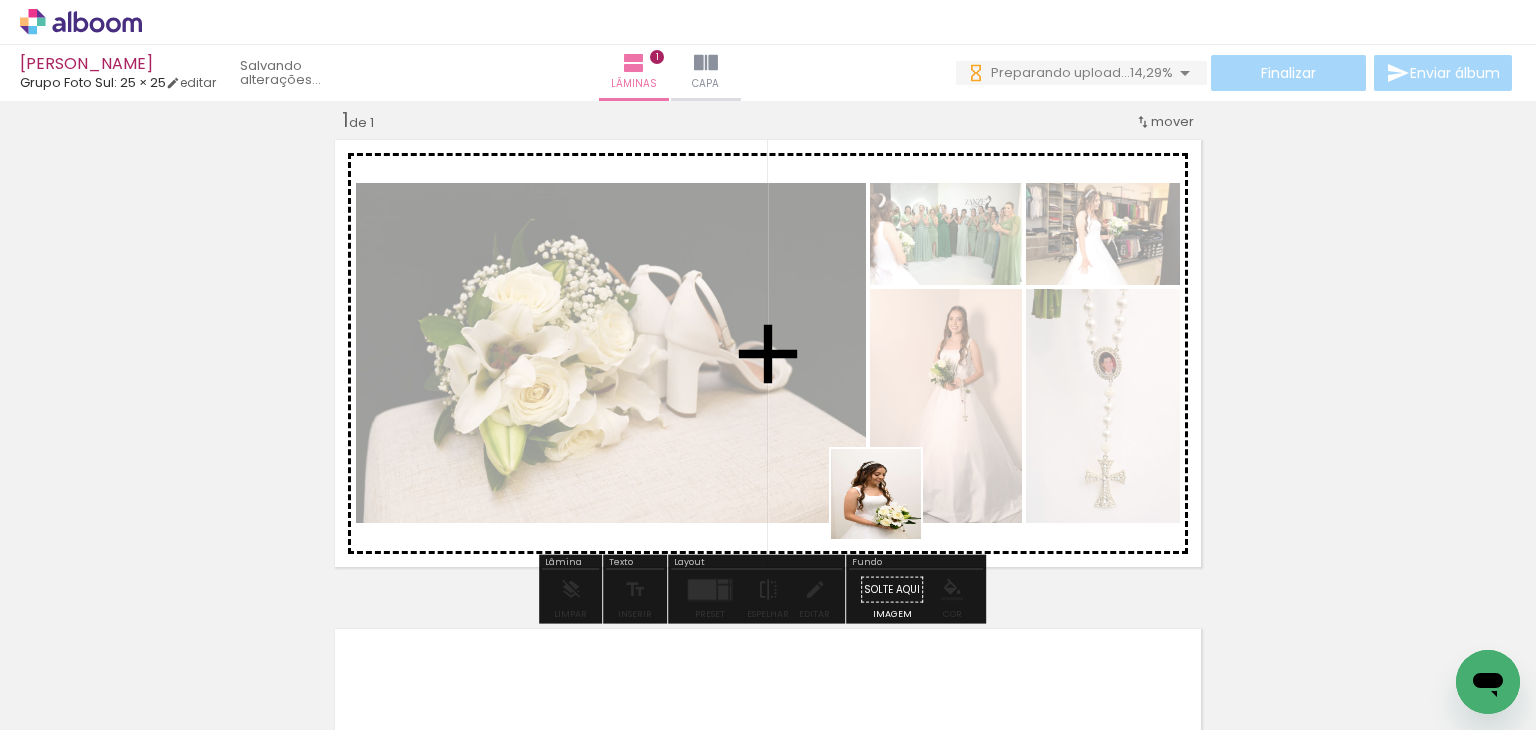 drag, startPoint x: 891, startPoint y: 509, endPoint x: 748, endPoint y: 594, distance: 166.35504 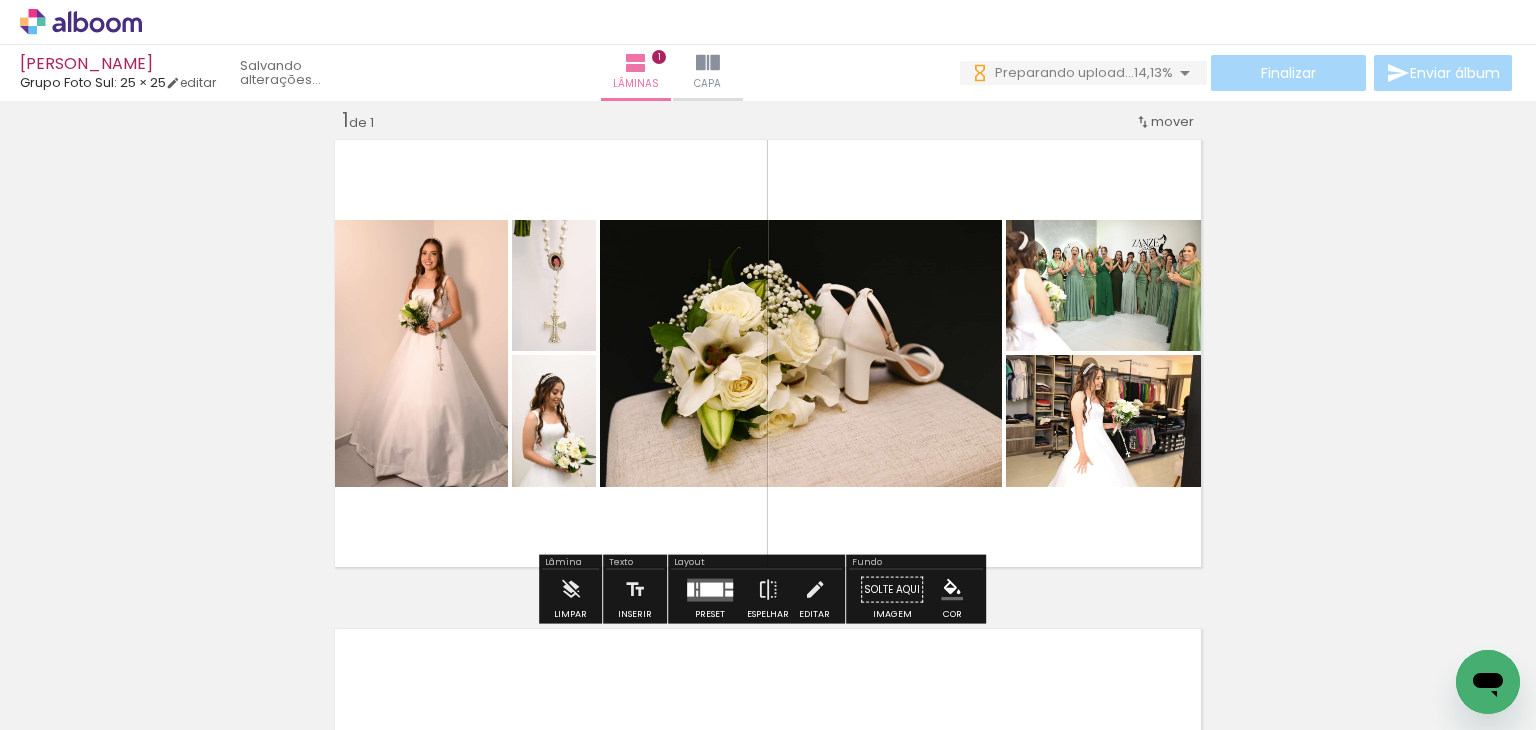 drag, startPoint x: 712, startPoint y: 590, endPoint x: 744, endPoint y: 614, distance: 40 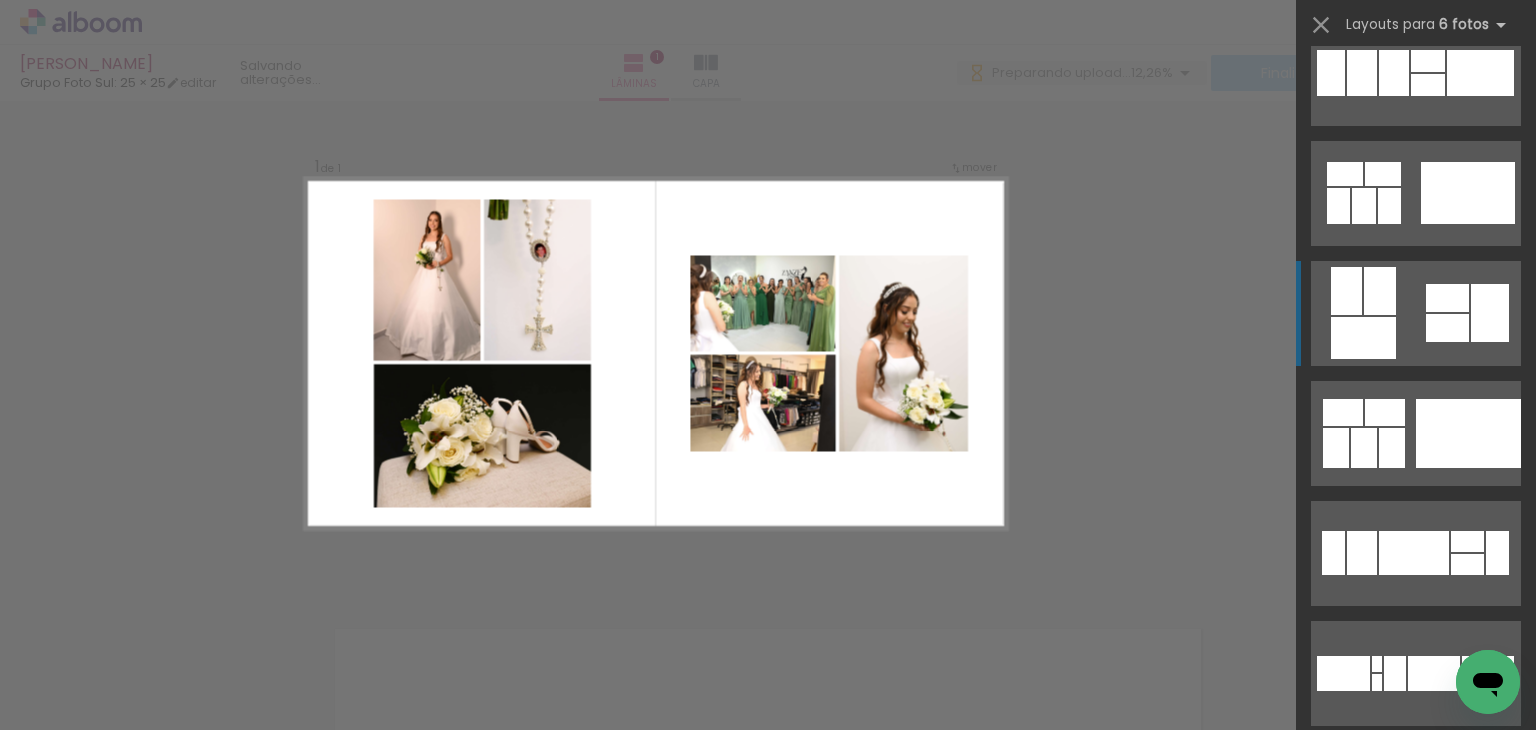 click at bounding box center (1416, -287) 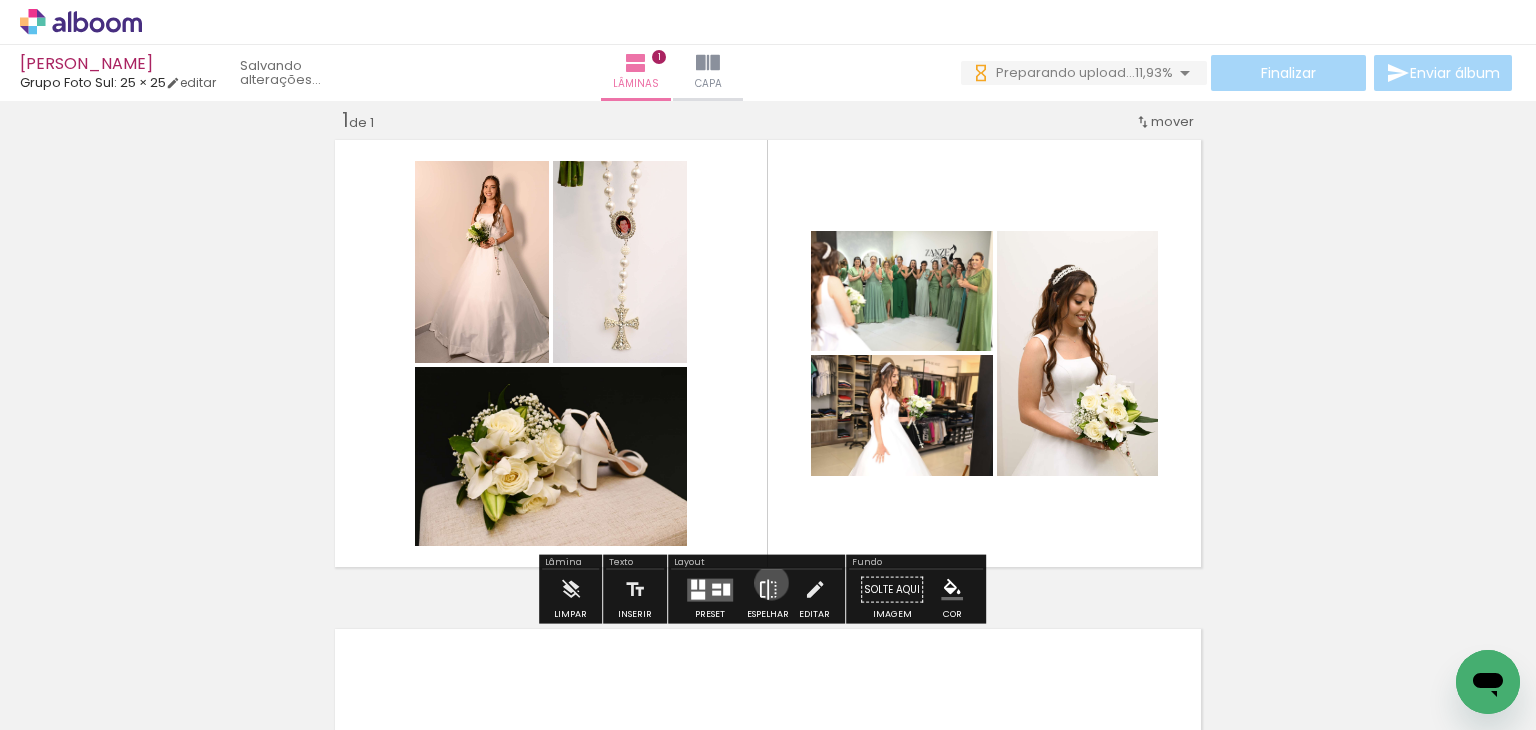 click at bounding box center (768, 590) 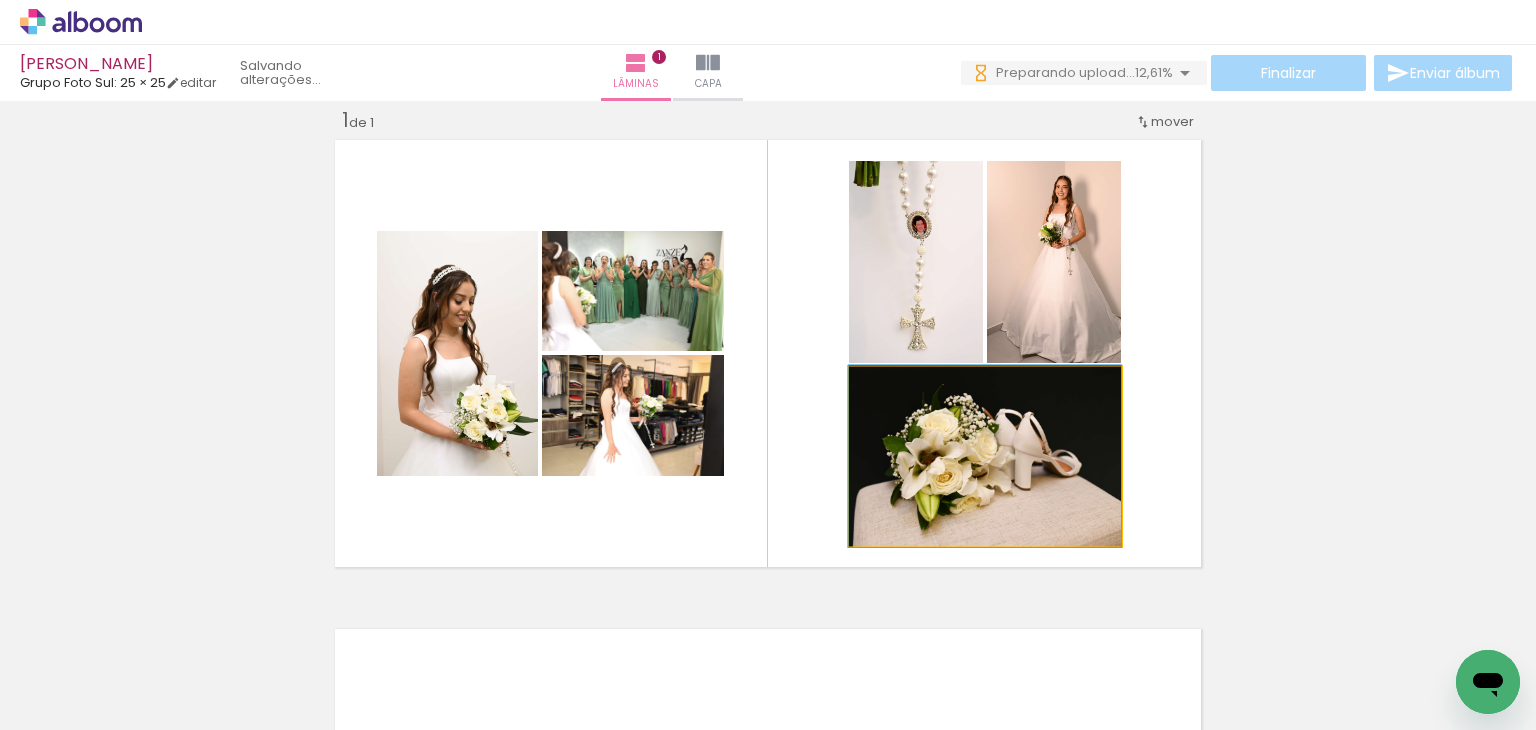 click 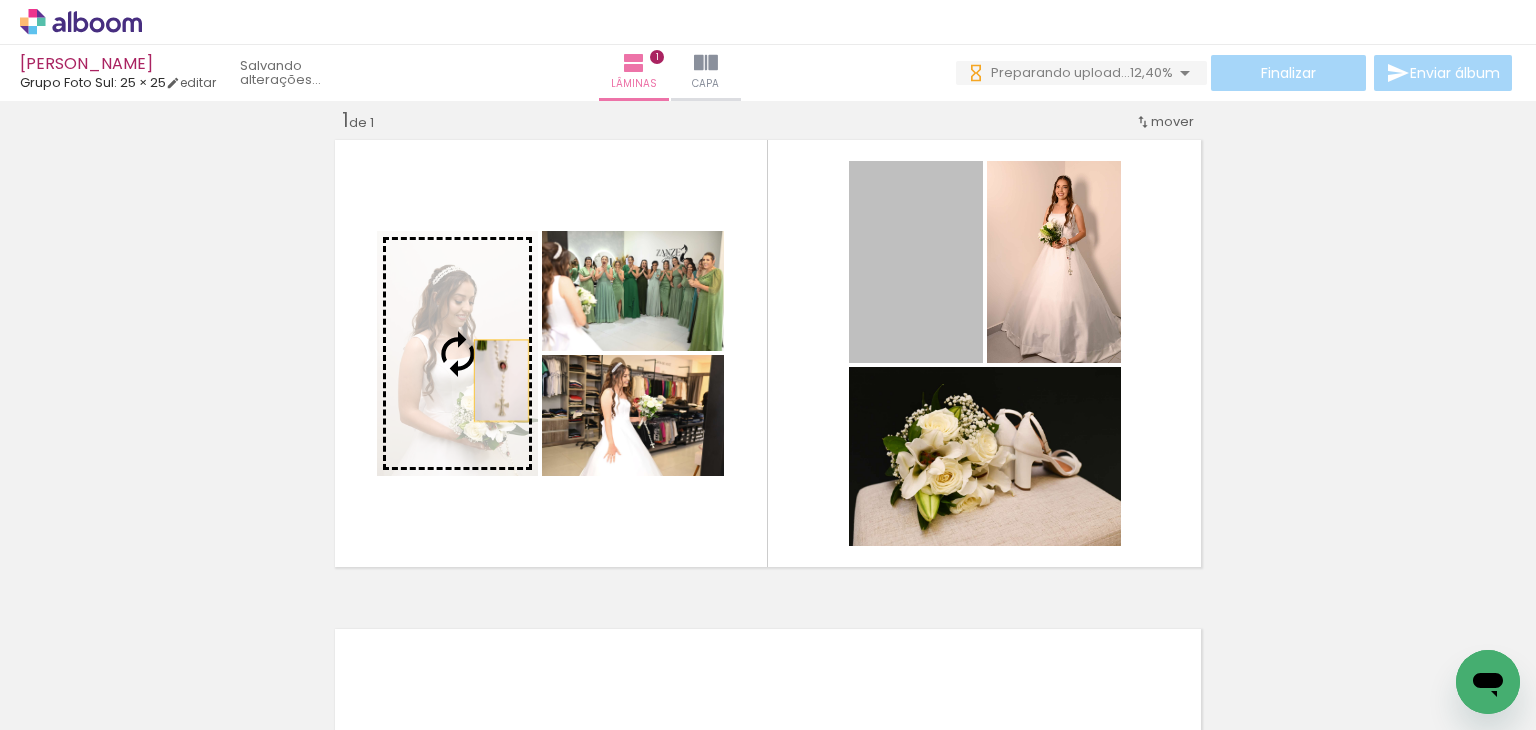 drag, startPoint x: 913, startPoint y: 276, endPoint x: 543, endPoint y: 403, distance: 391.1892 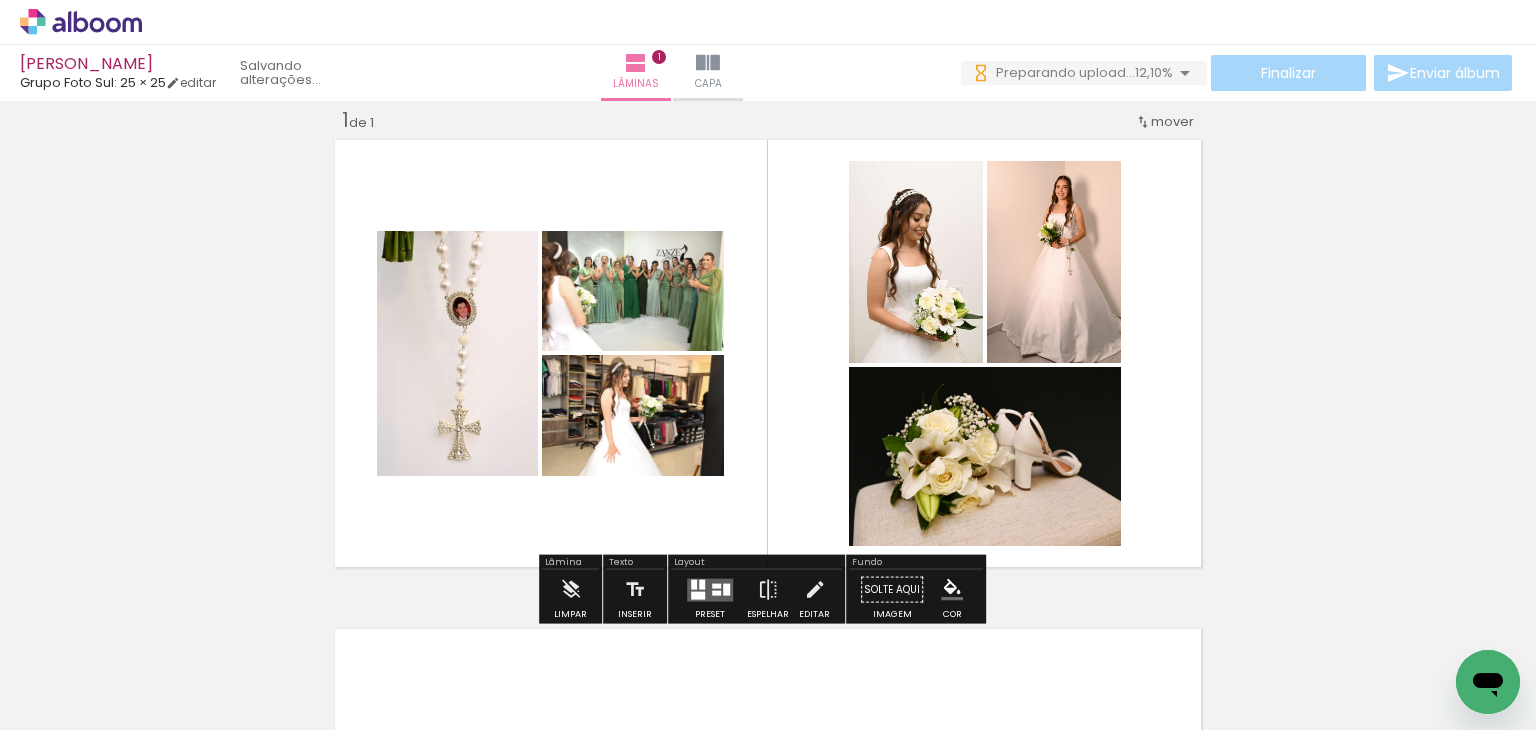 click on "Inserir lâmina 1  de 1" at bounding box center [768, 572] 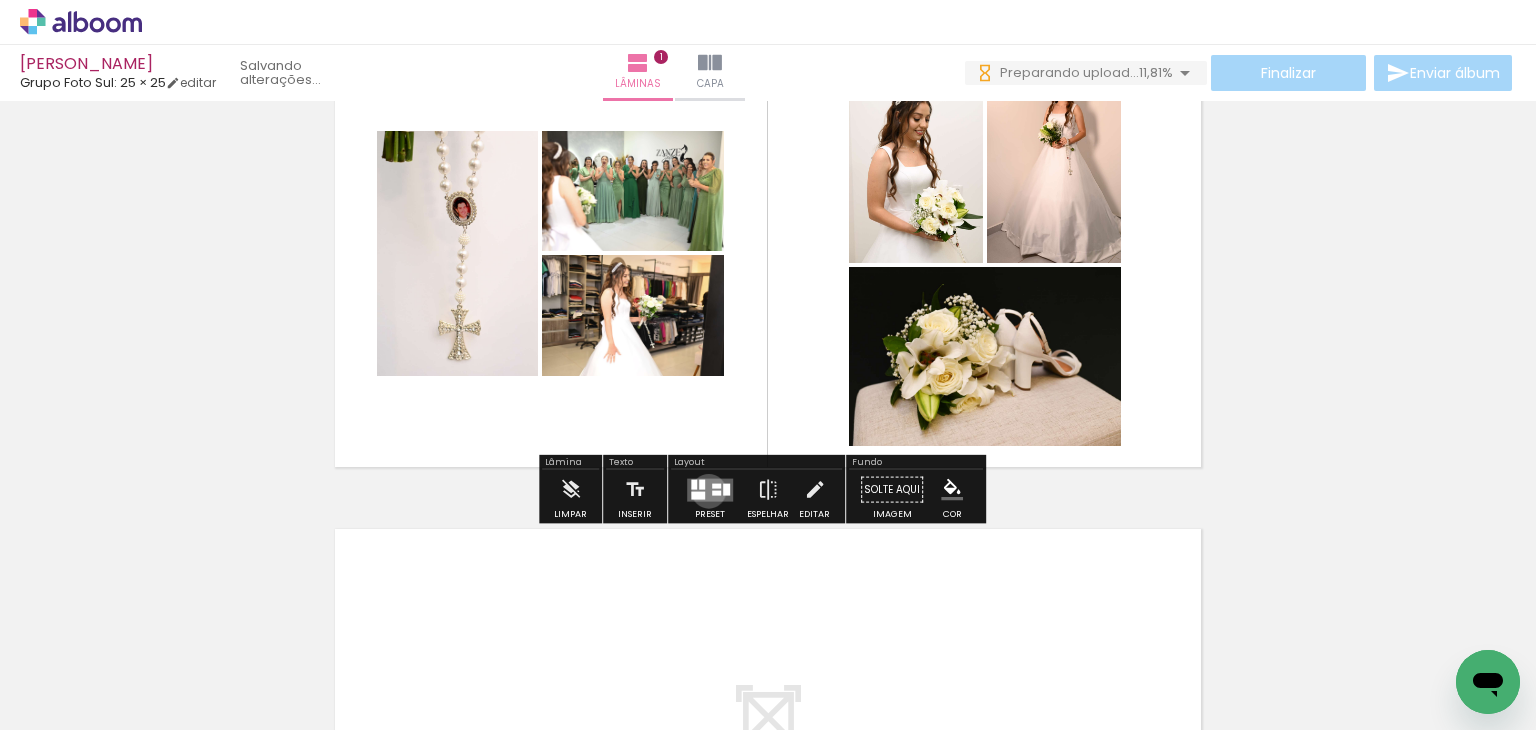 drag, startPoint x: 704, startPoint y: 490, endPoint x: 779, endPoint y: 467, distance: 78.44743 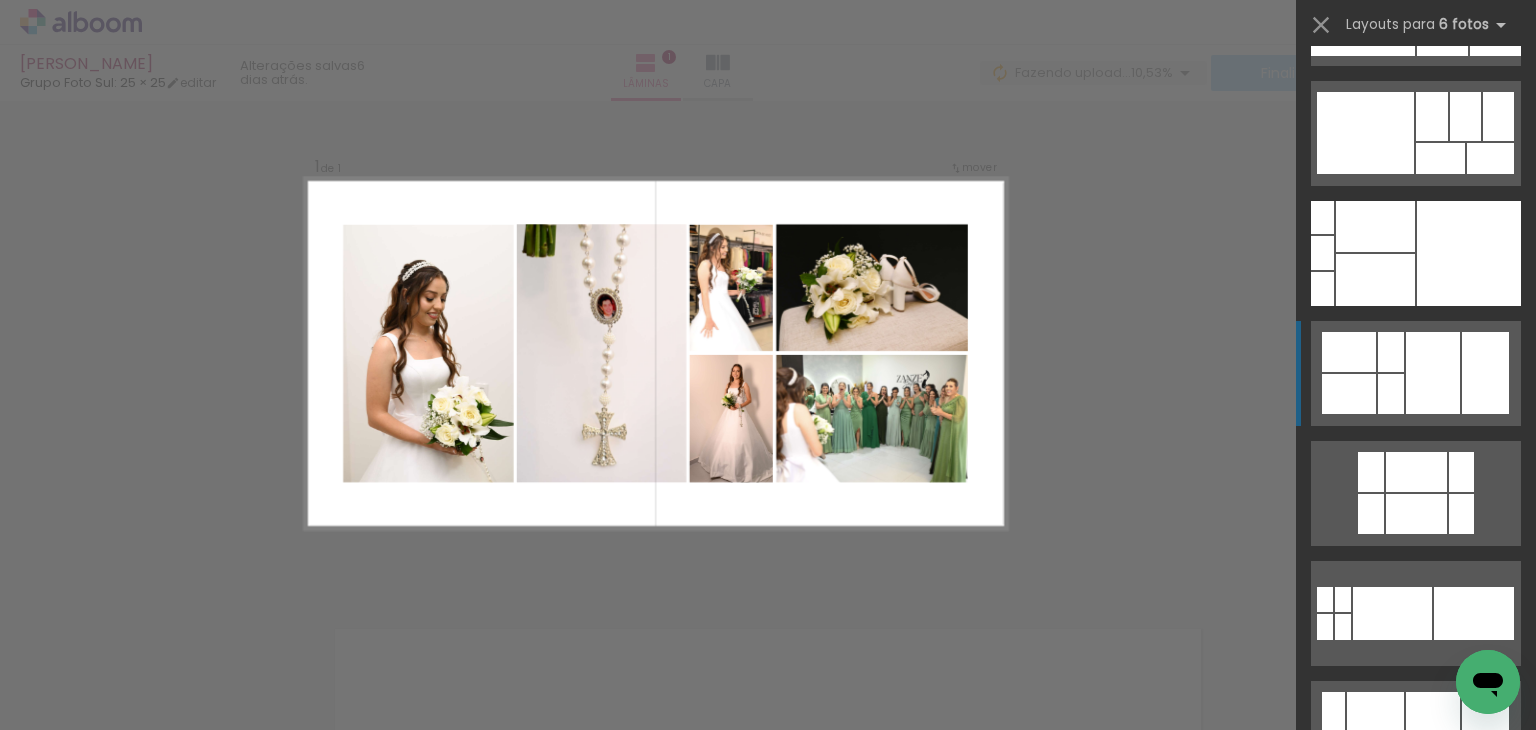 click at bounding box center (1433, 373) 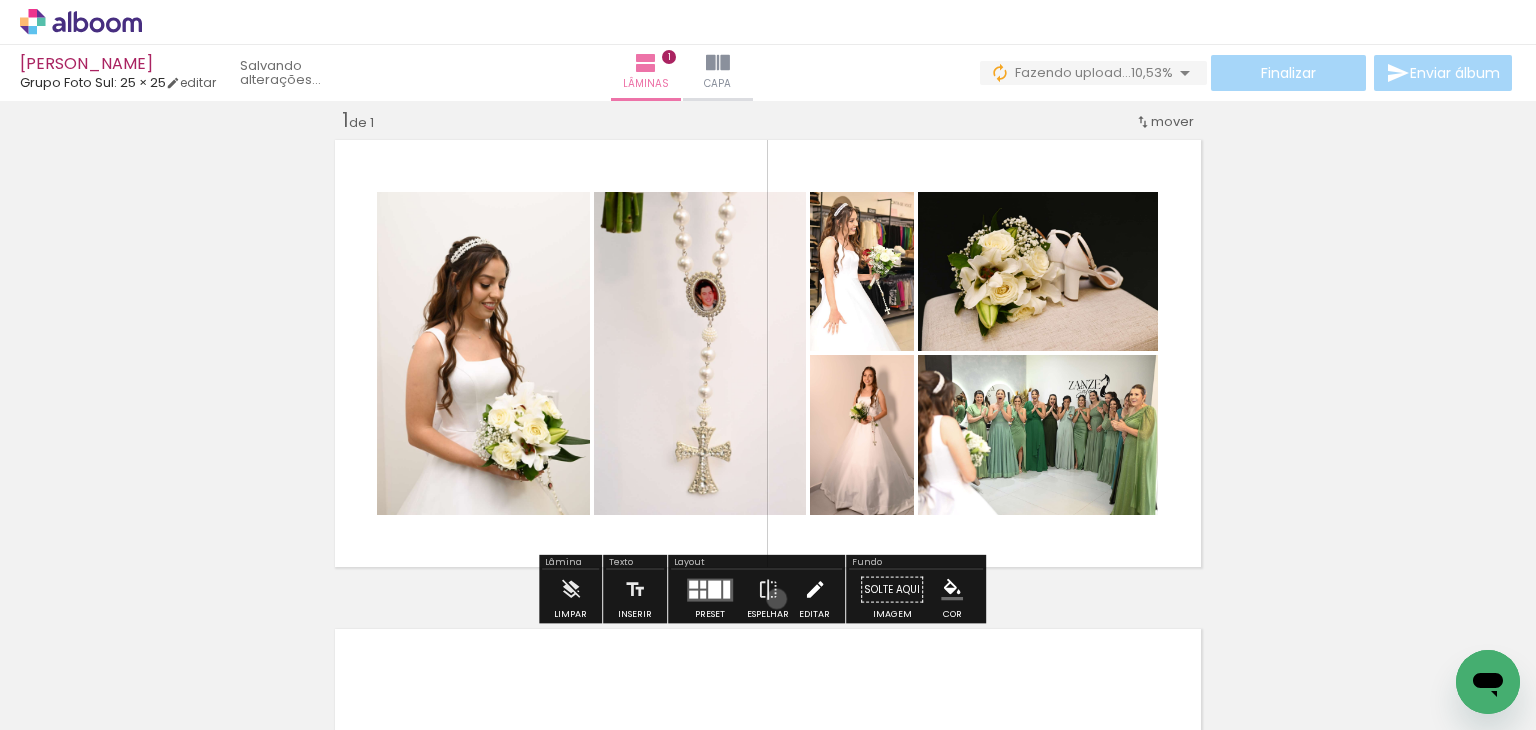 drag, startPoint x: 772, startPoint y: 598, endPoint x: 788, endPoint y: 601, distance: 16.27882 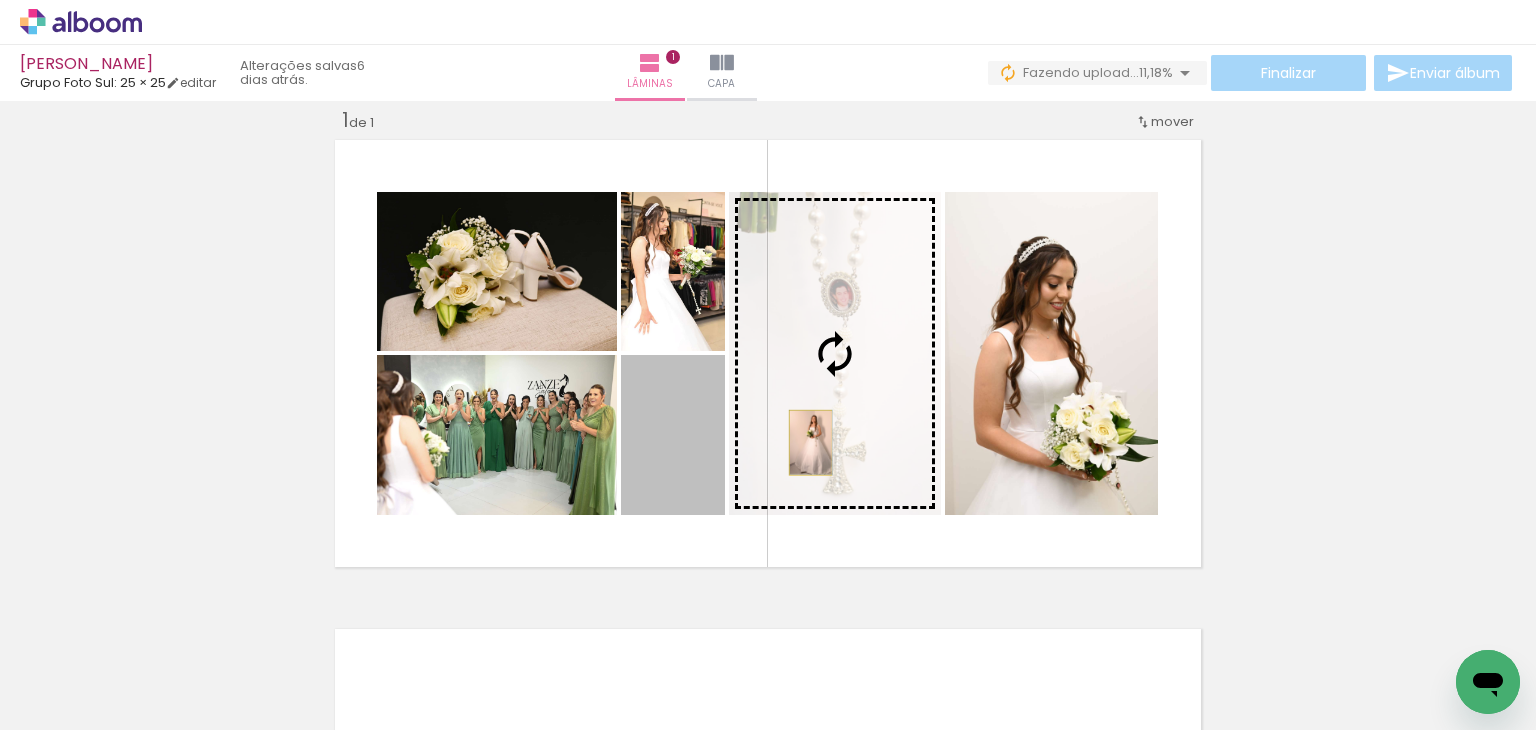 drag, startPoint x: 678, startPoint y: 481, endPoint x: 802, endPoint y: 442, distance: 129.98846 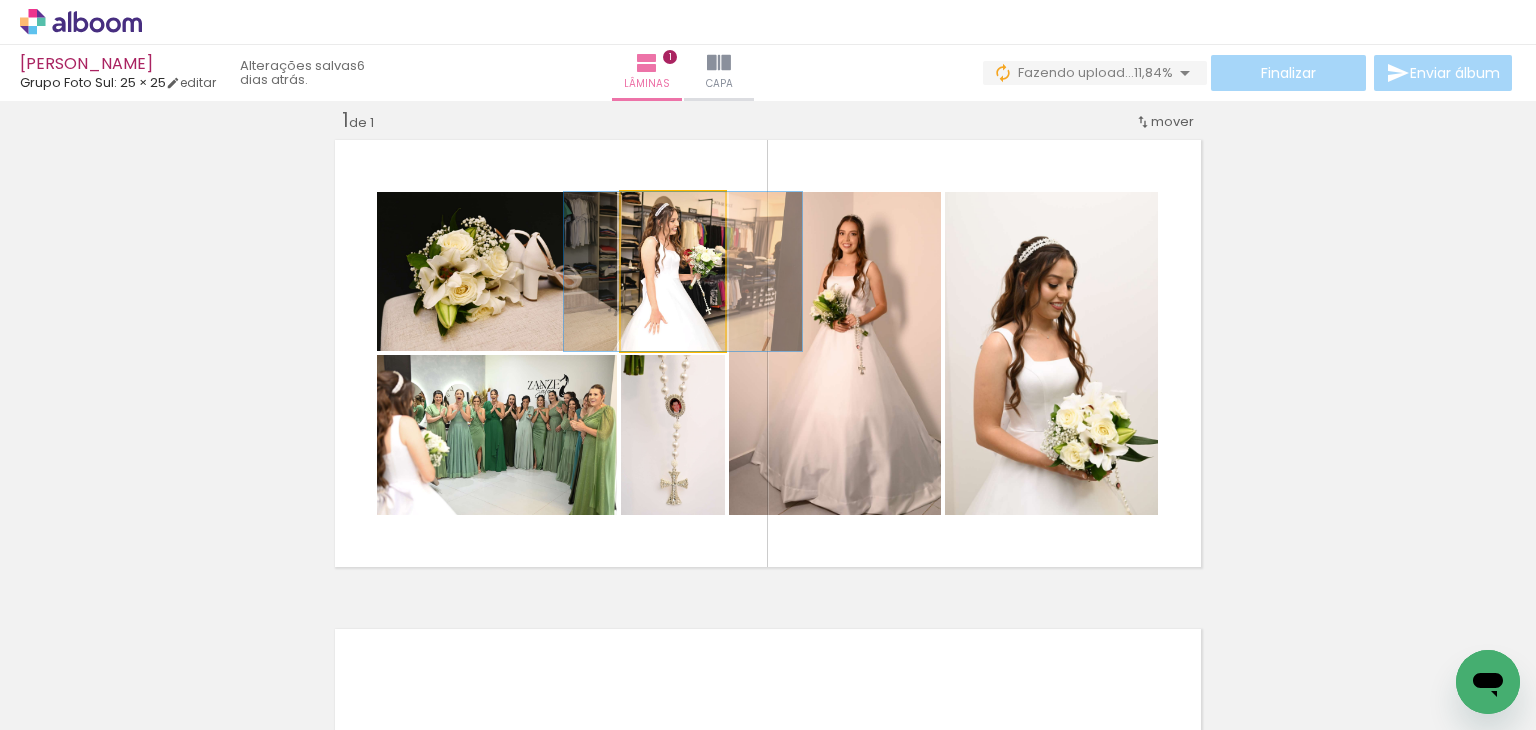 drag, startPoint x: 683, startPoint y: 312, endPoint x: 693, endPoint y: 313, distance: 10.049875 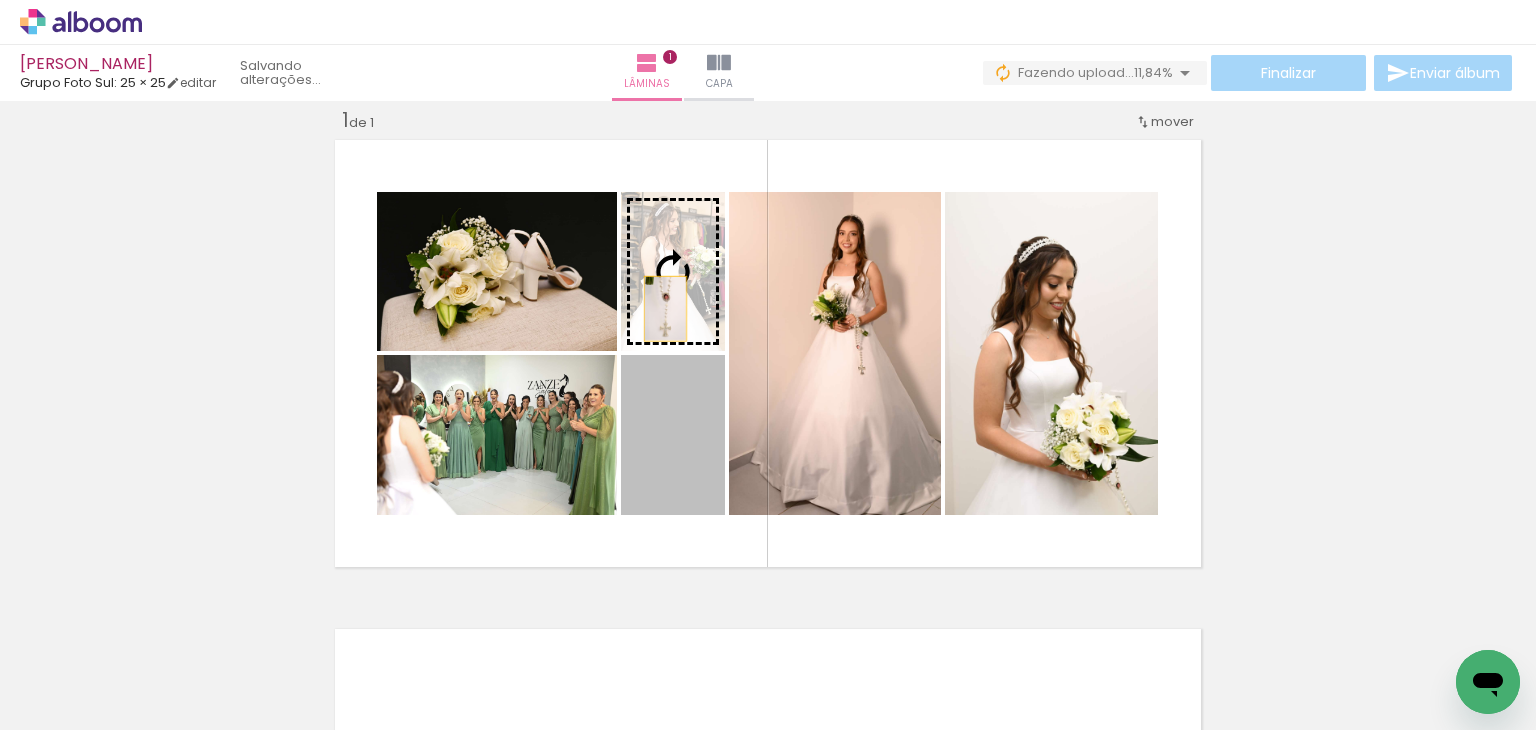 drag, startPoint x: 684, startPoint y: 465, endPoint x: 657, endPoint y: 308, distance: 159.30473 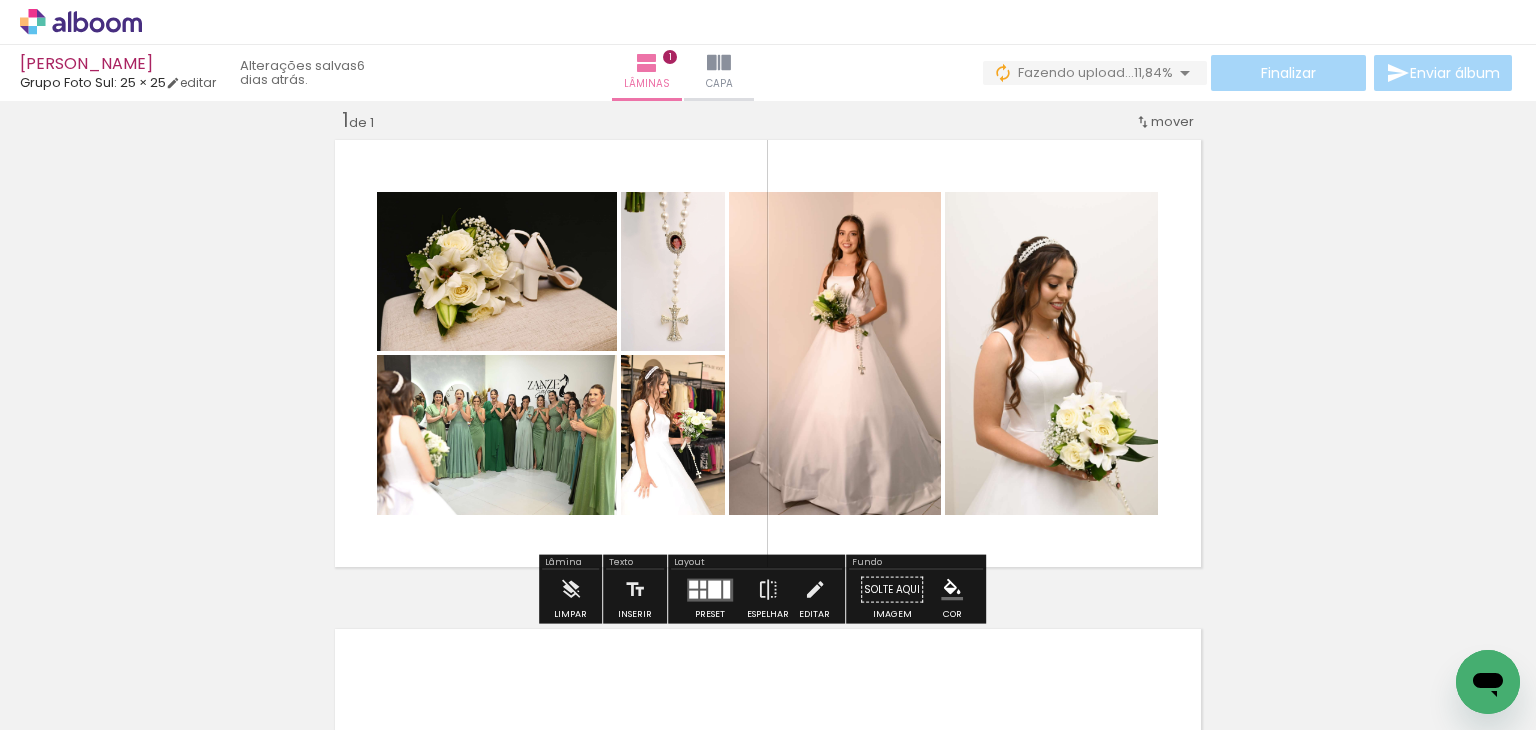 drag, startPoint x: 1304, startPoint y: 389, endPoint x: 1325, endPoint y: 389, distance: 21 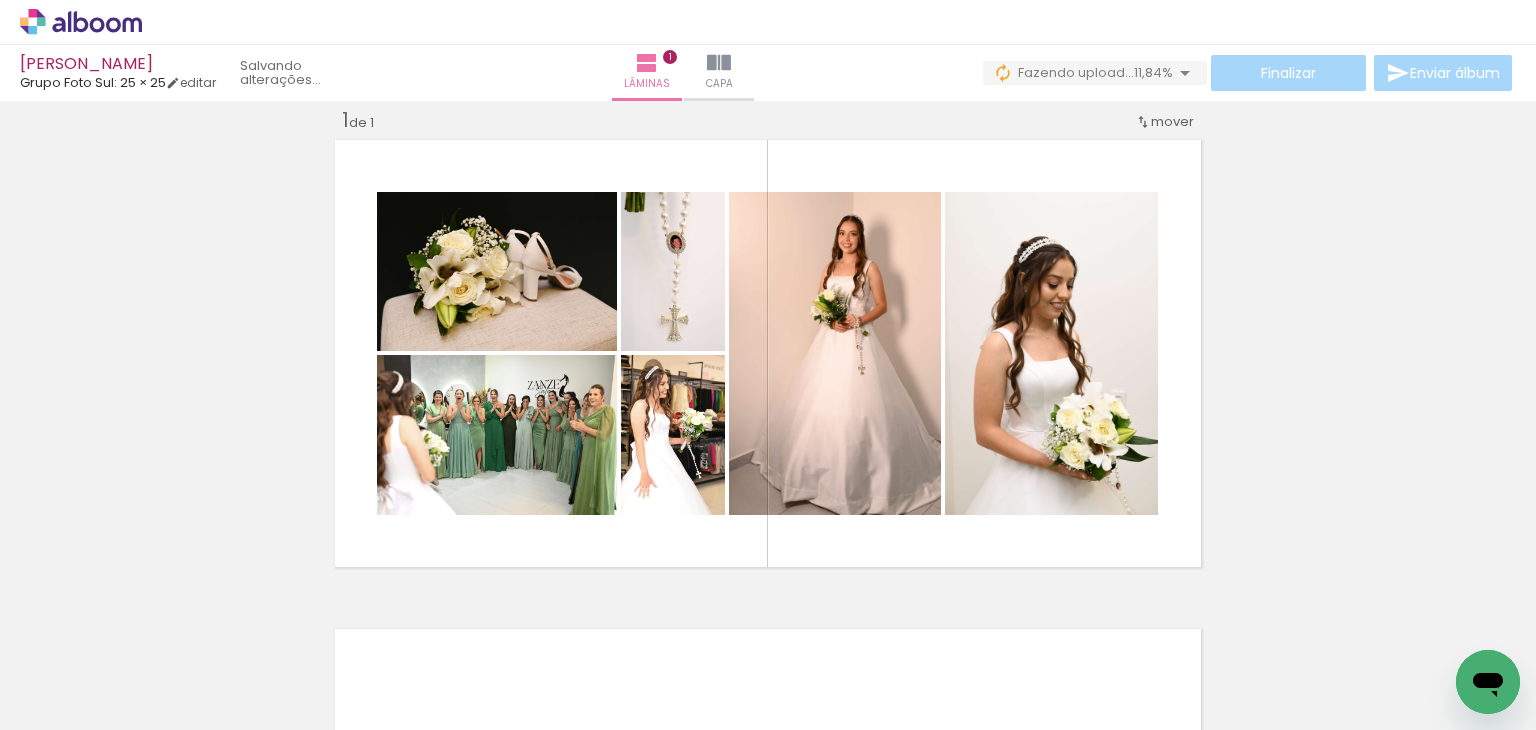 click on "Inserir lâmina 1  de 1" at bounding box center [768, 572] 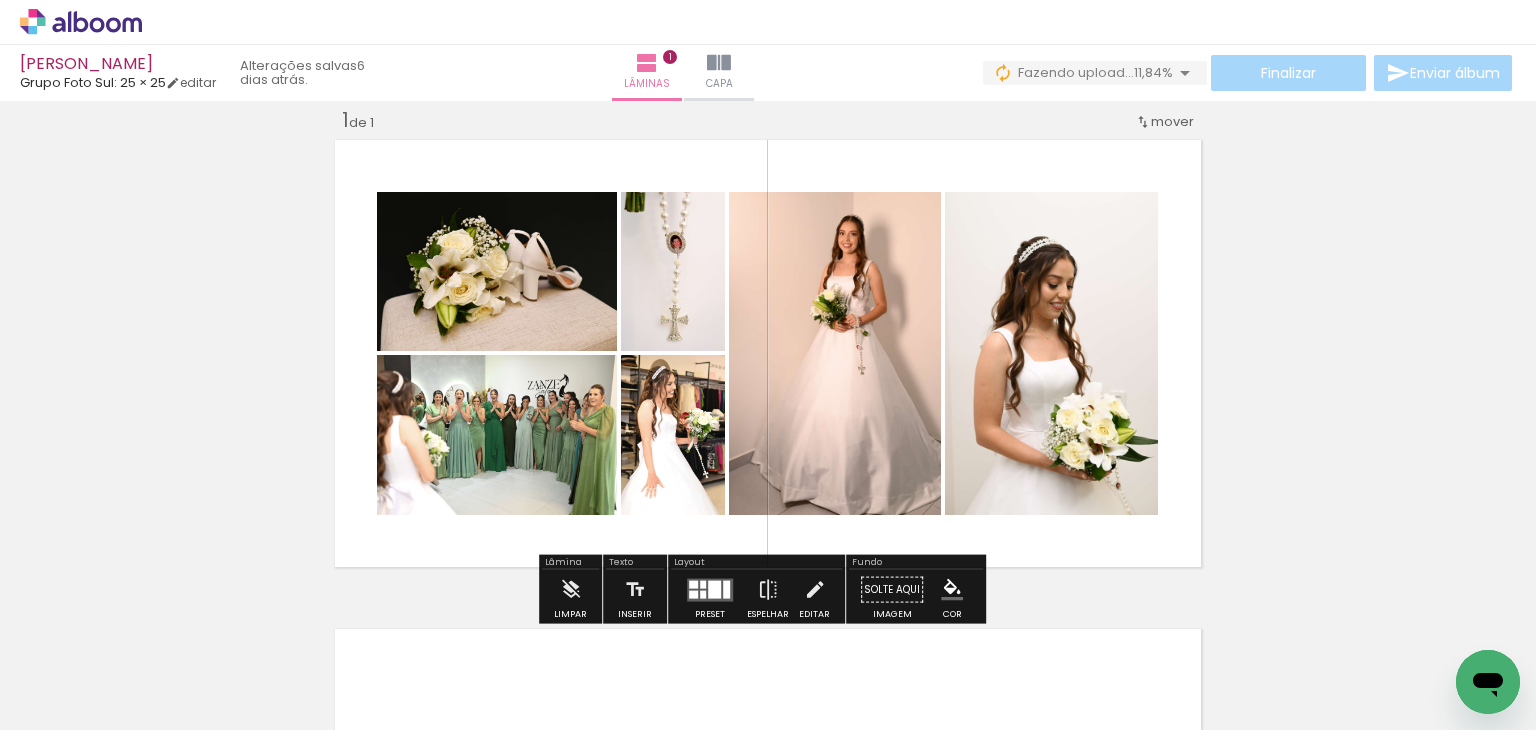 click on "Inserir lâmina 1  de 1" at bounding box center [768, 572] 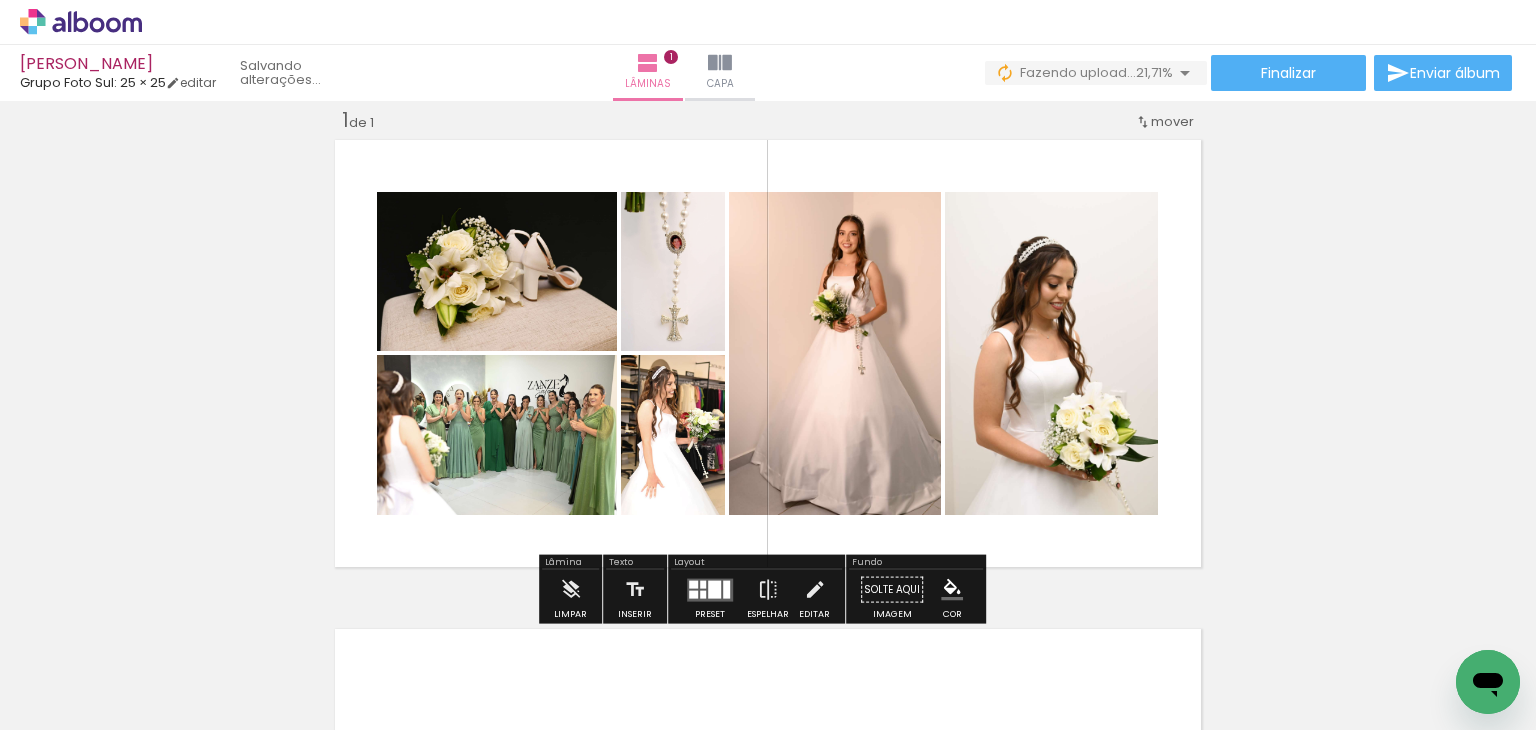 click on "Inserir lâmina 1  de 1" at bounding box center (768, 572) 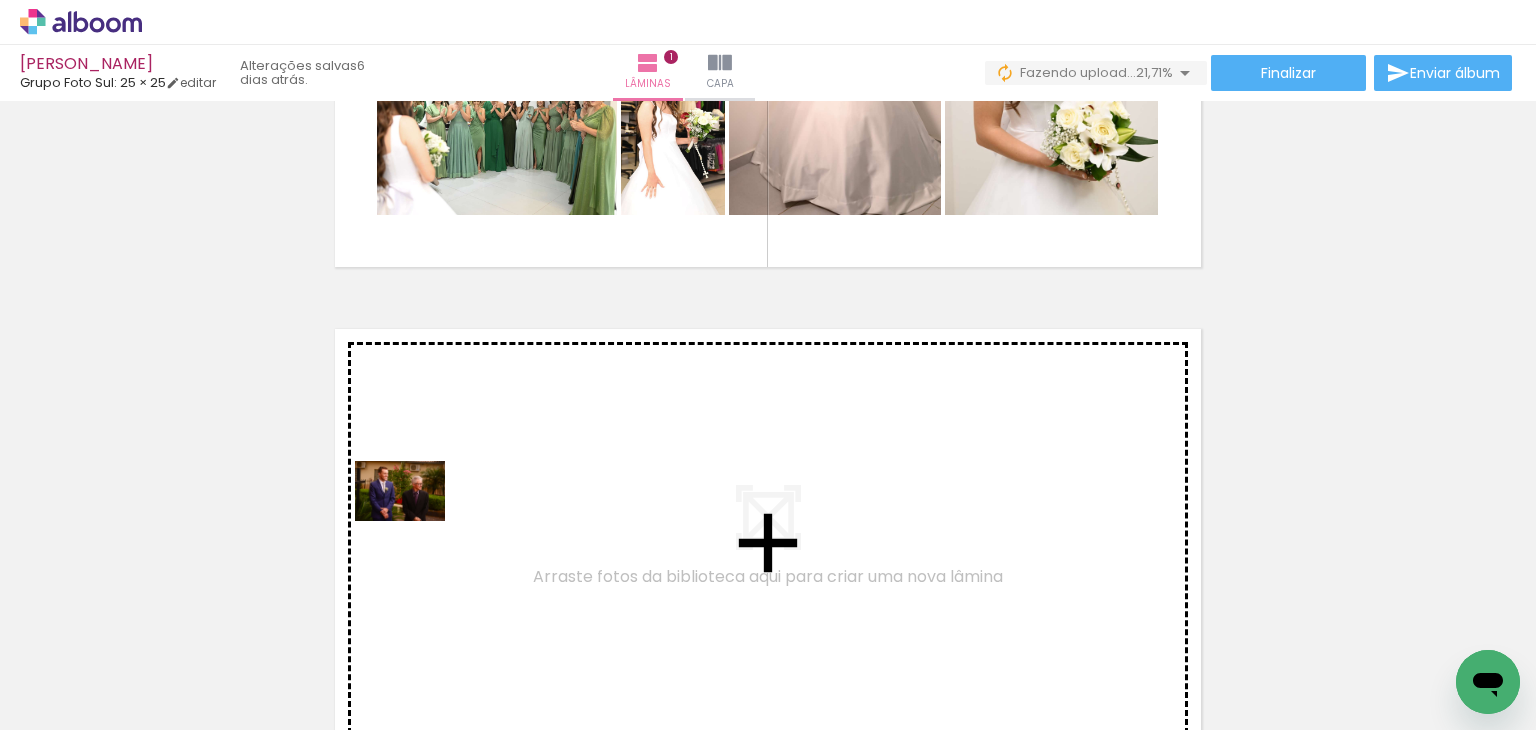 drag, startPoint x: 284, startPoint y: 632, endPoint x: 415, endPoint y: 521, distance: 171.70323 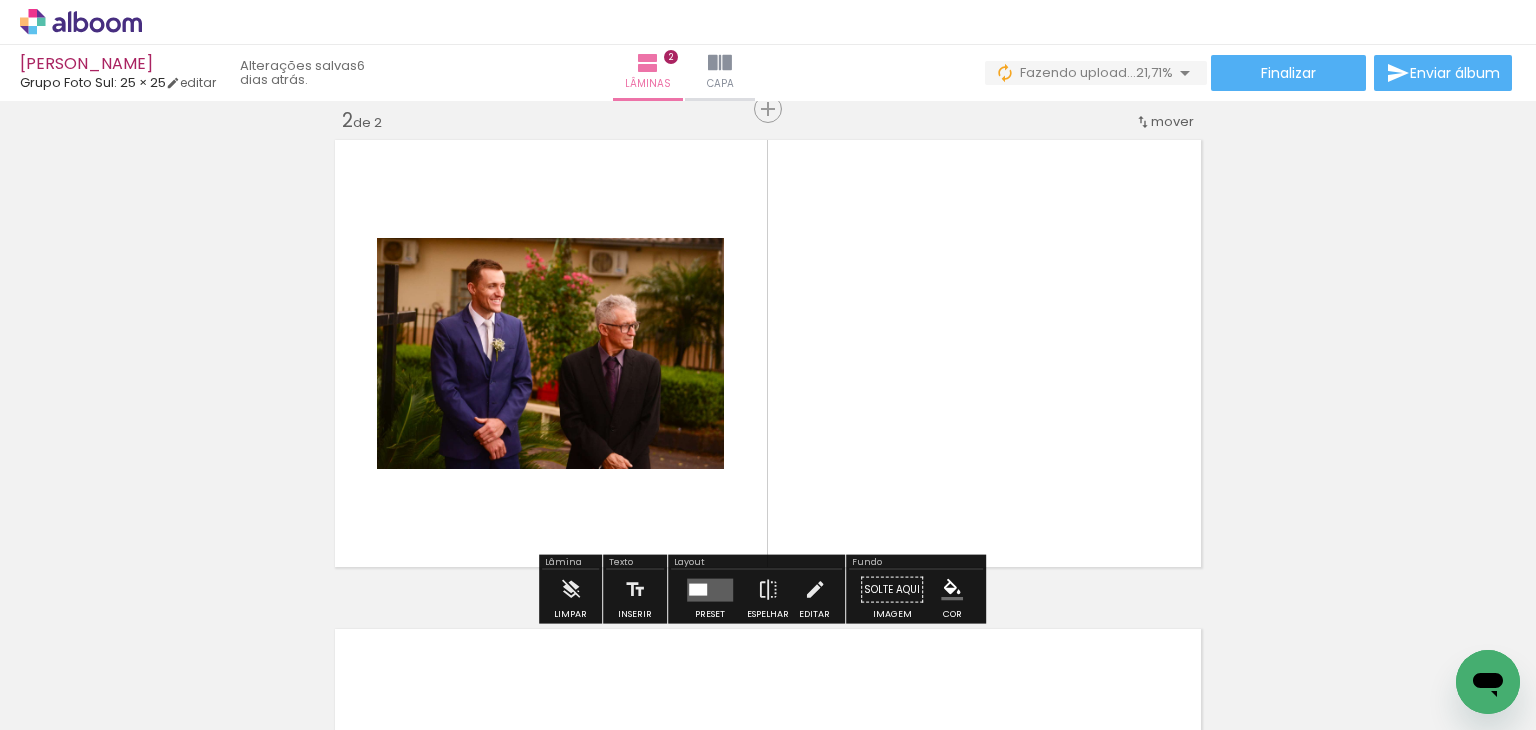 click on "Inserir lâmina 1  de 2  Inserir lâmina 2  de 2" at bounding box center (768, 328) 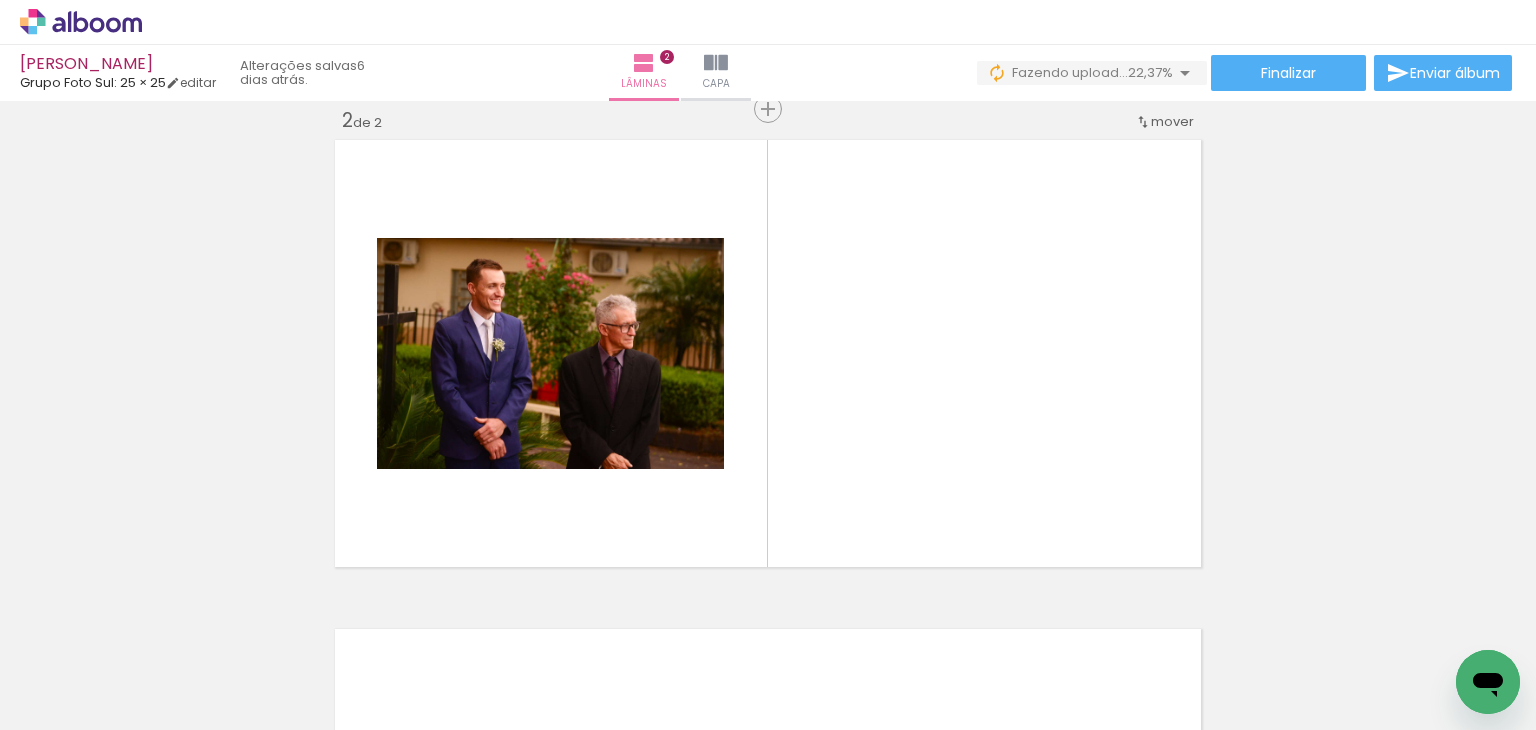 scroll, scrollTop: 0, scrollLeft: 0, axis: both 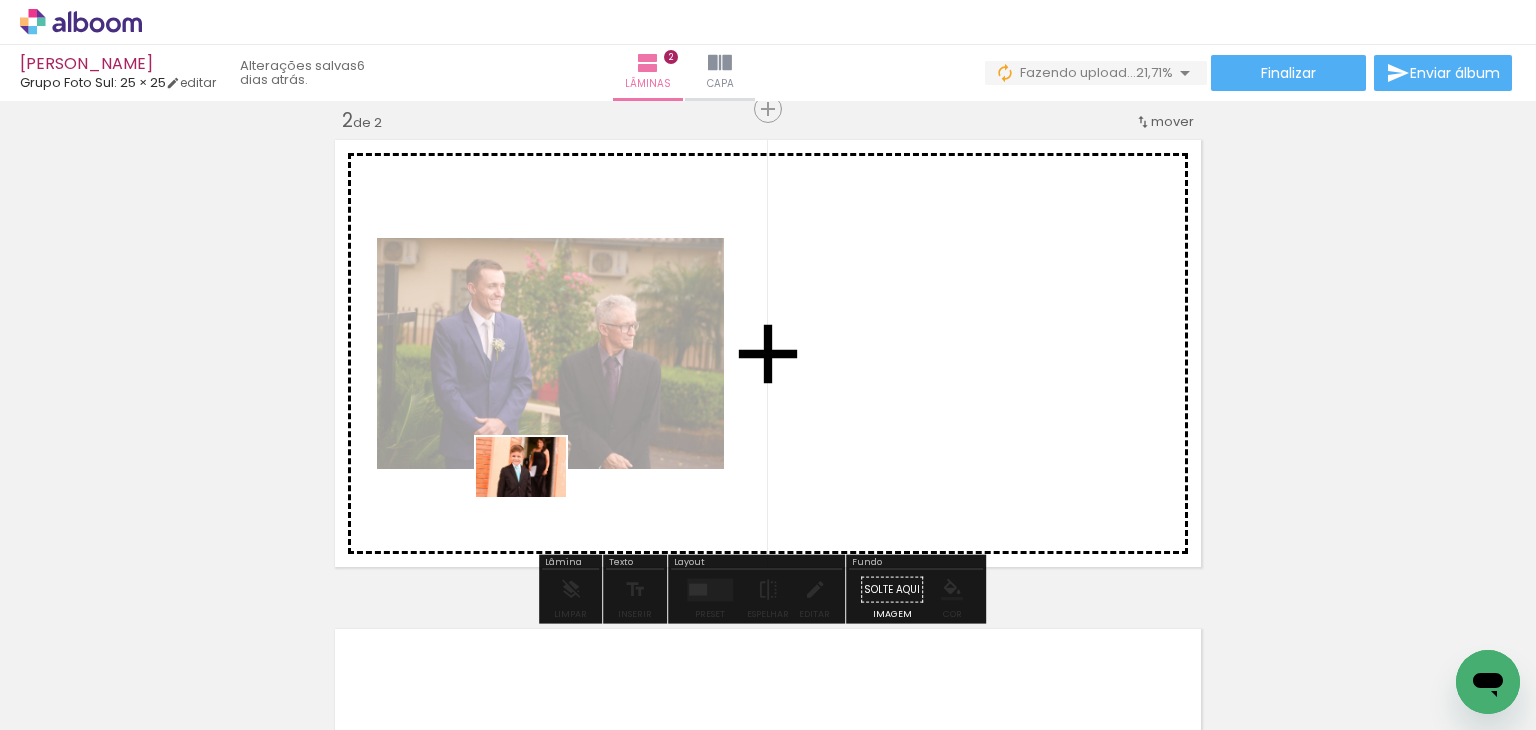 drag, startPoint x: 404, startPoint y: 676, endPoint x: 536, endPoint y: 497, distance: 222.40729 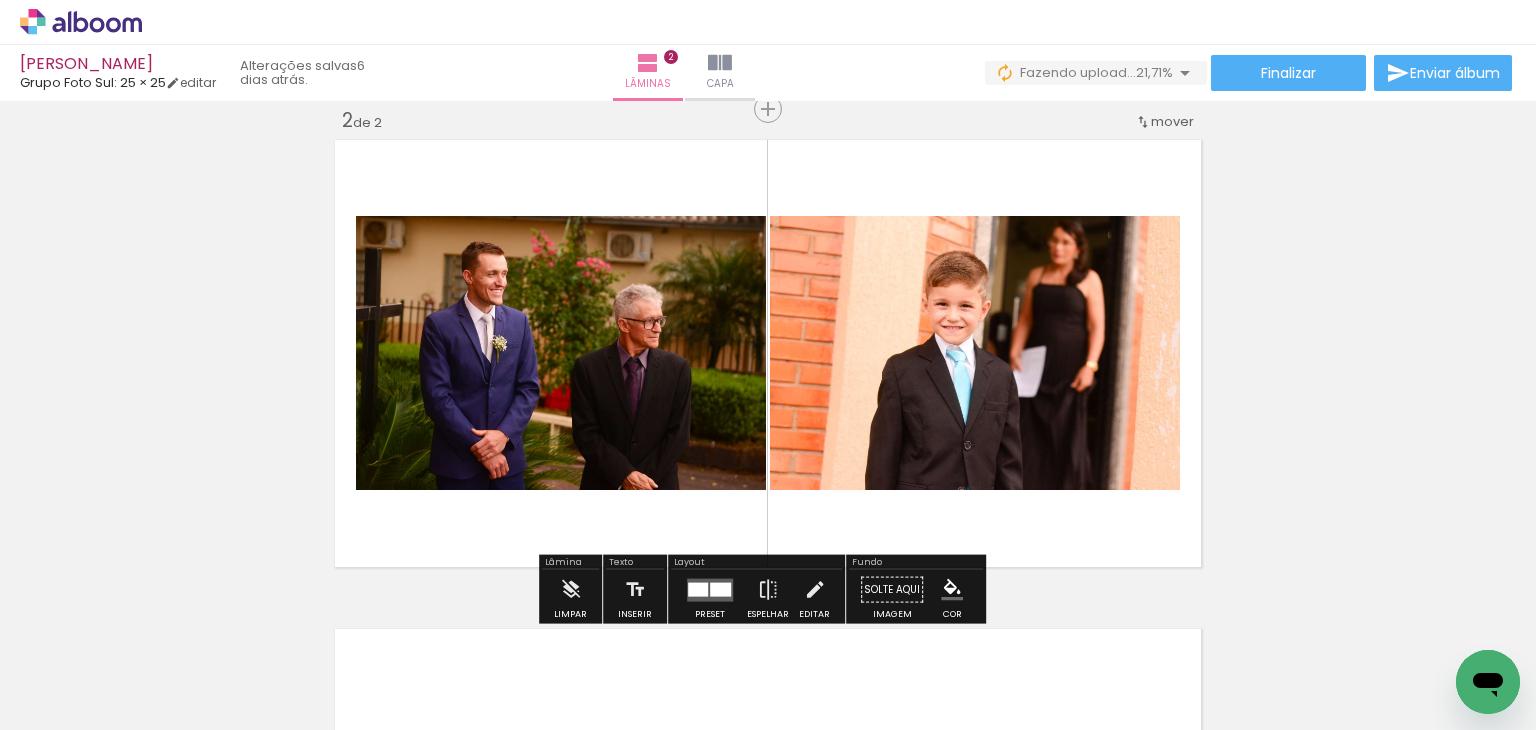 drag, startPoint x: 504, startPoint y: 660, endPoint x: 482, endPoint y: 681, distance: 30.413813 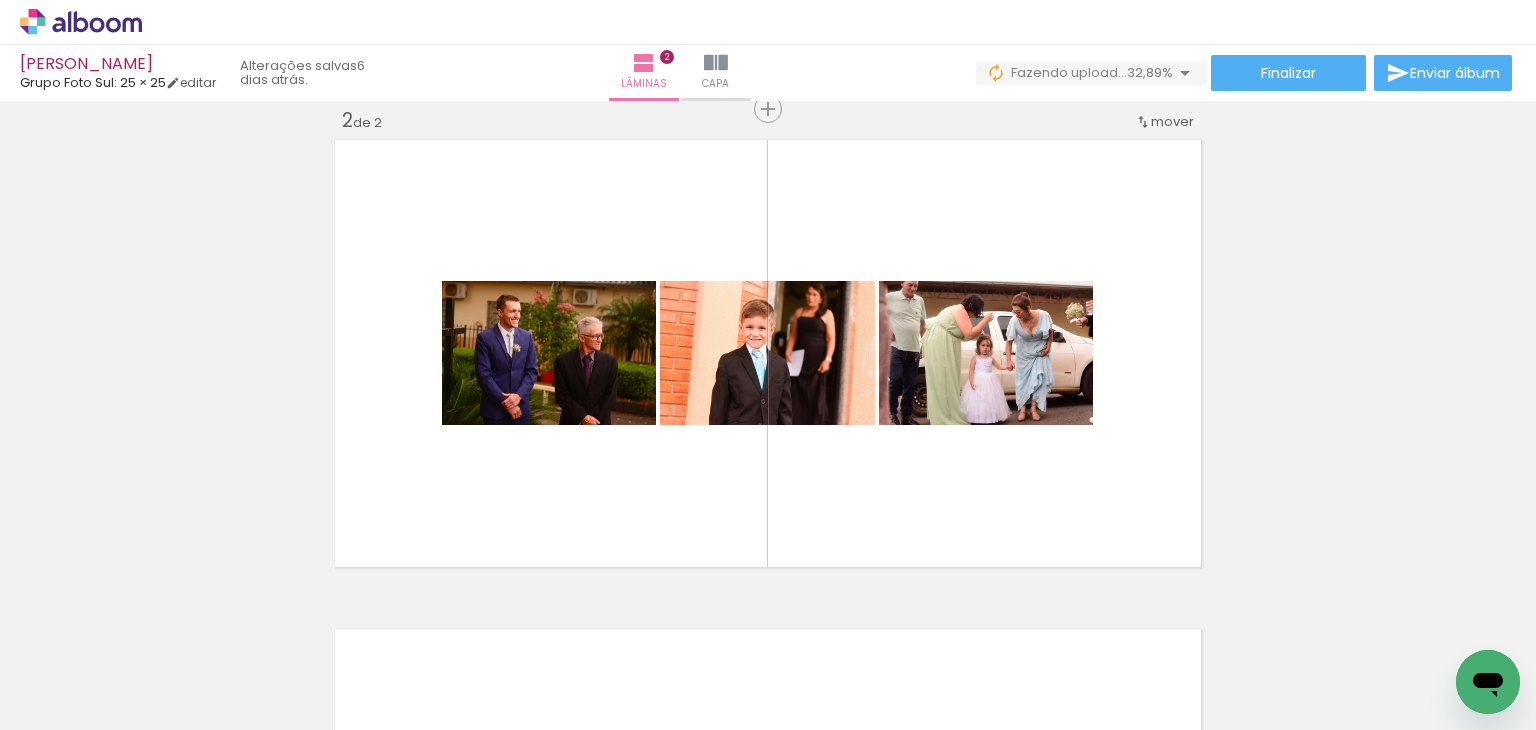 scroll, scrollTop: 0, scrollLeft: 2417, axis: horizontal 